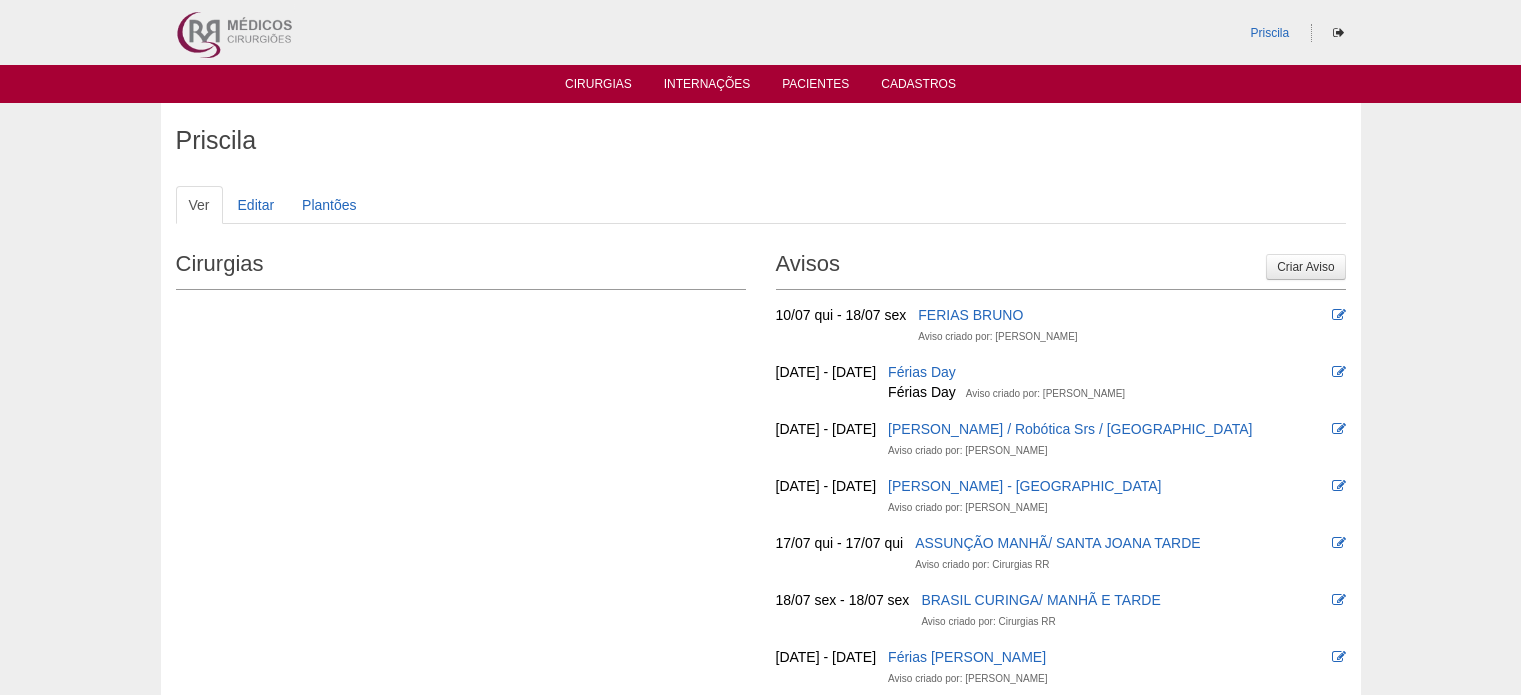 scroll, scrollTop: 0, scrollLeft: 0, axis: both 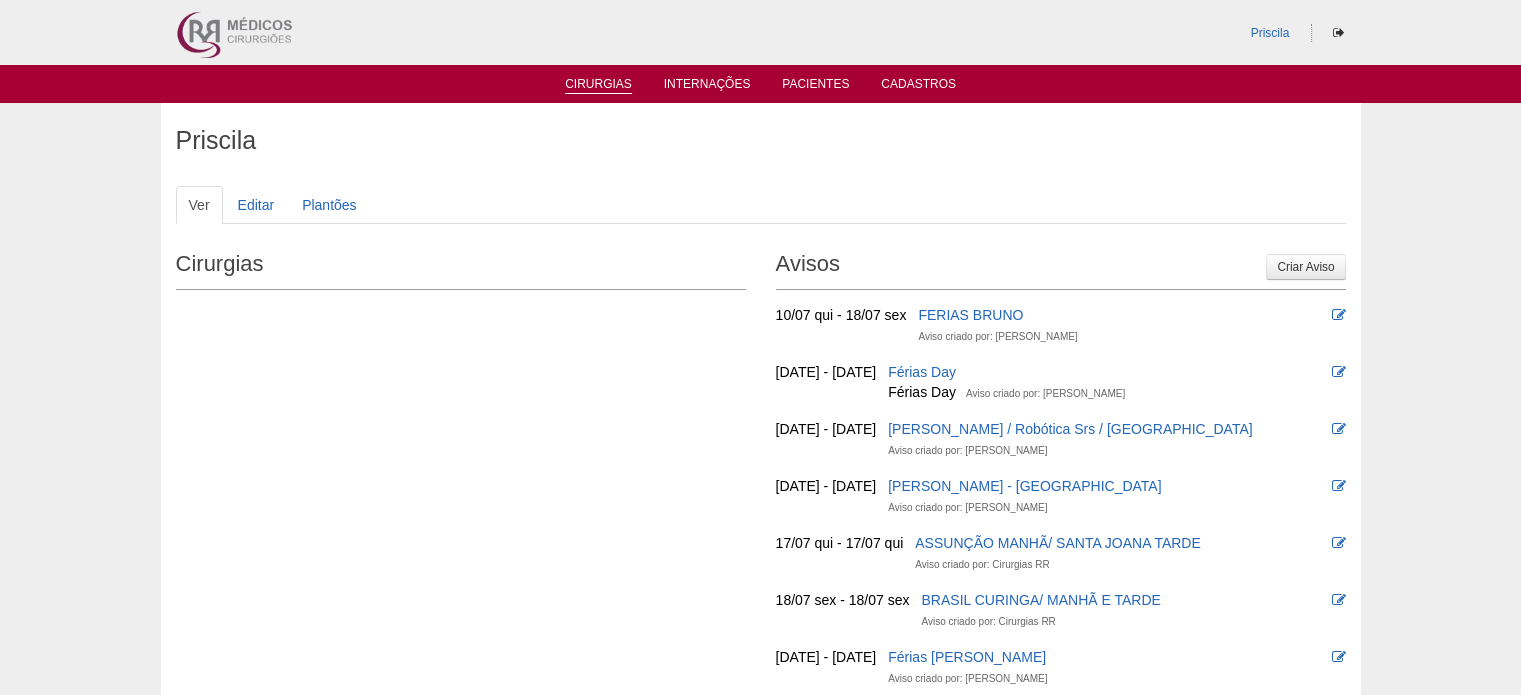 click on "Cirurgias" at bounding box center (598, 85) 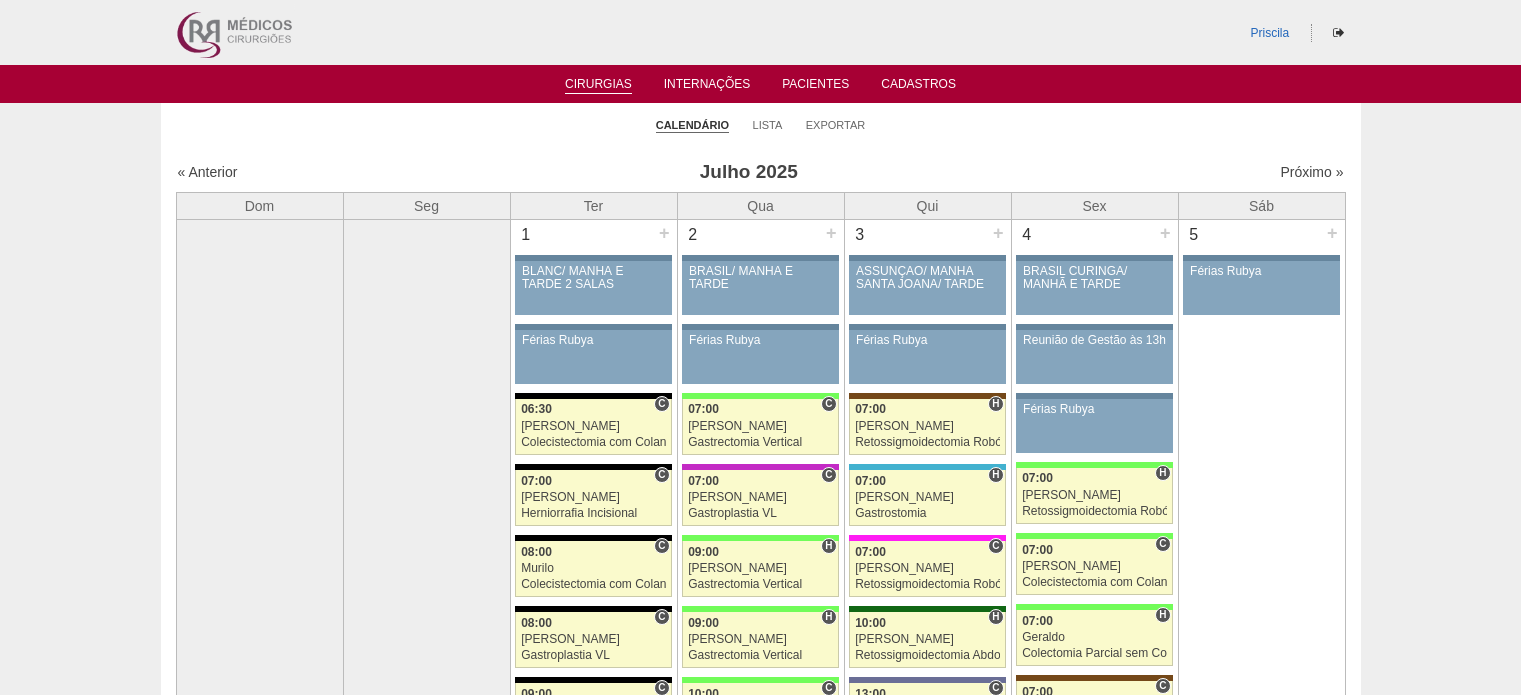 scroll, scrollTop: 0, scrollLeft: 0, axis: both 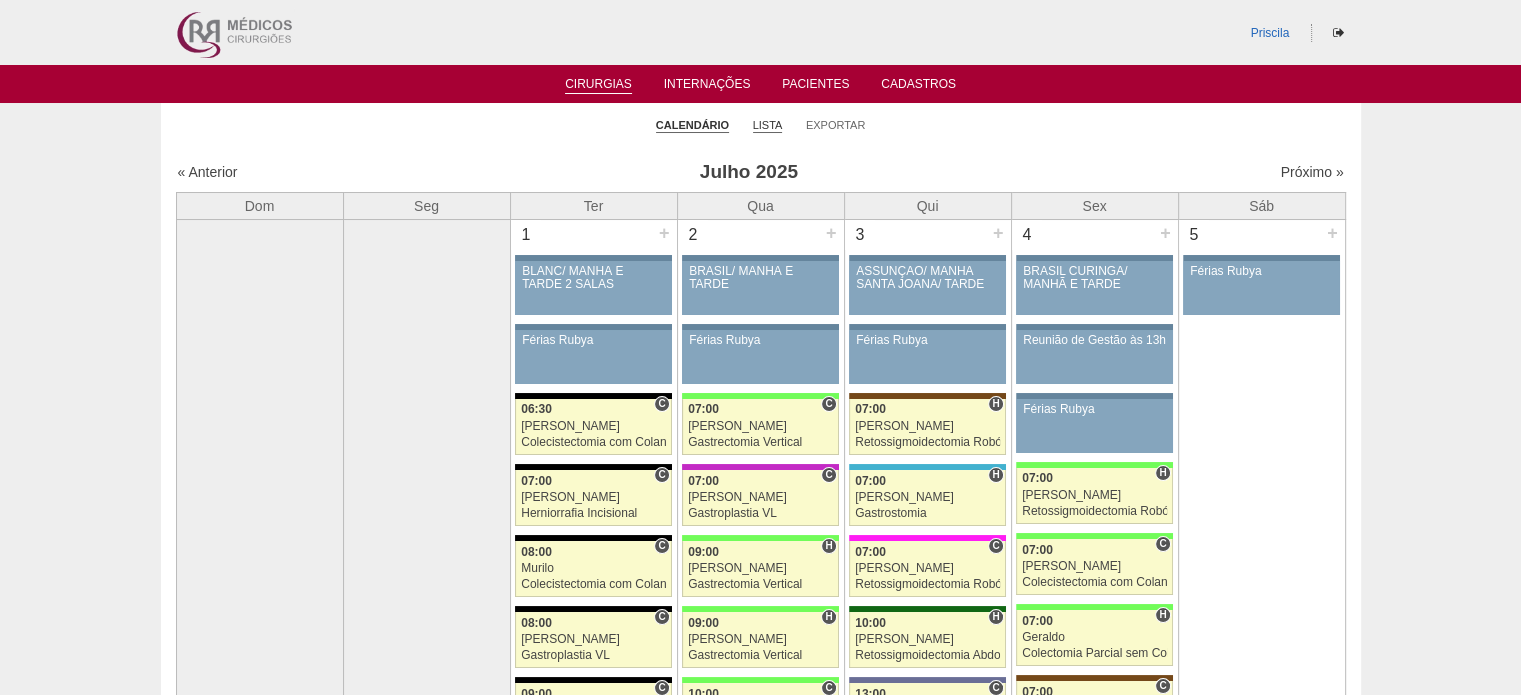 click on "Lista" at bounding box center (768, 125) 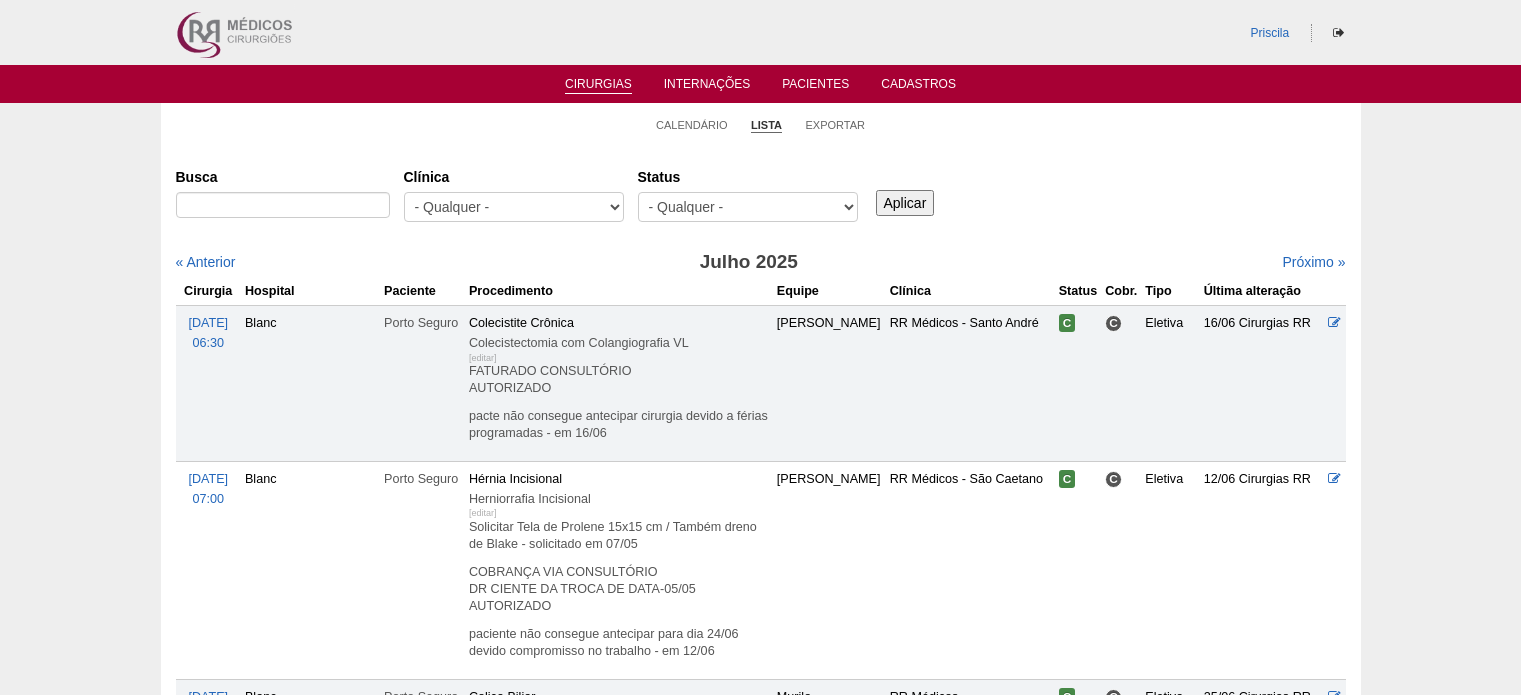 scroll, scrollTop: 0, scrollLeft: 0, axis: both 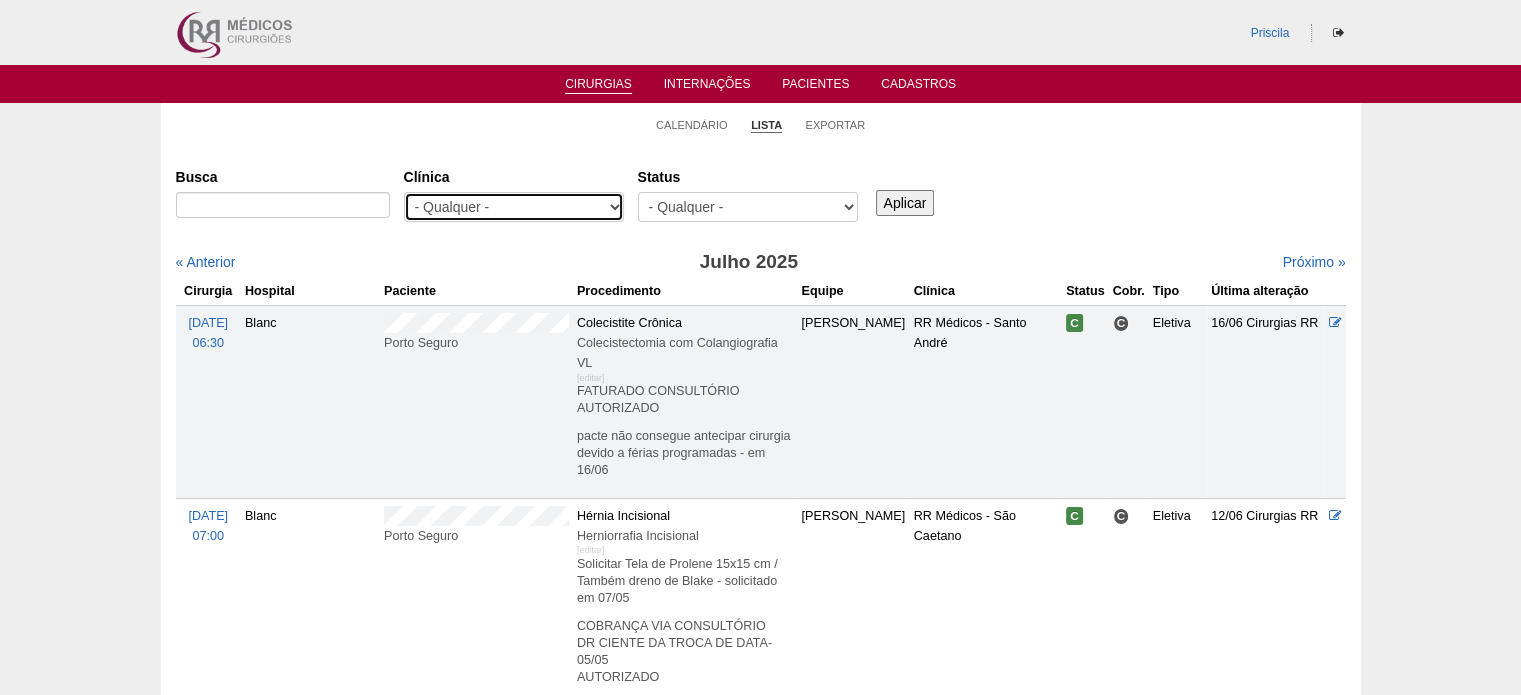 click on "- Qualquer - 6R Alphaville Assunção Bartira Brasil Christovão da Gama Cruz Azul Ifor Neomater RR Médicos - Santo André RR Médicos - [GEOGRAPHIC_DATA] Médicos - São Caetano [GEOGRAPHIC_DATA] [GEOGRAPHIC_DATA] Vincit" at bounding box center [514, 207] 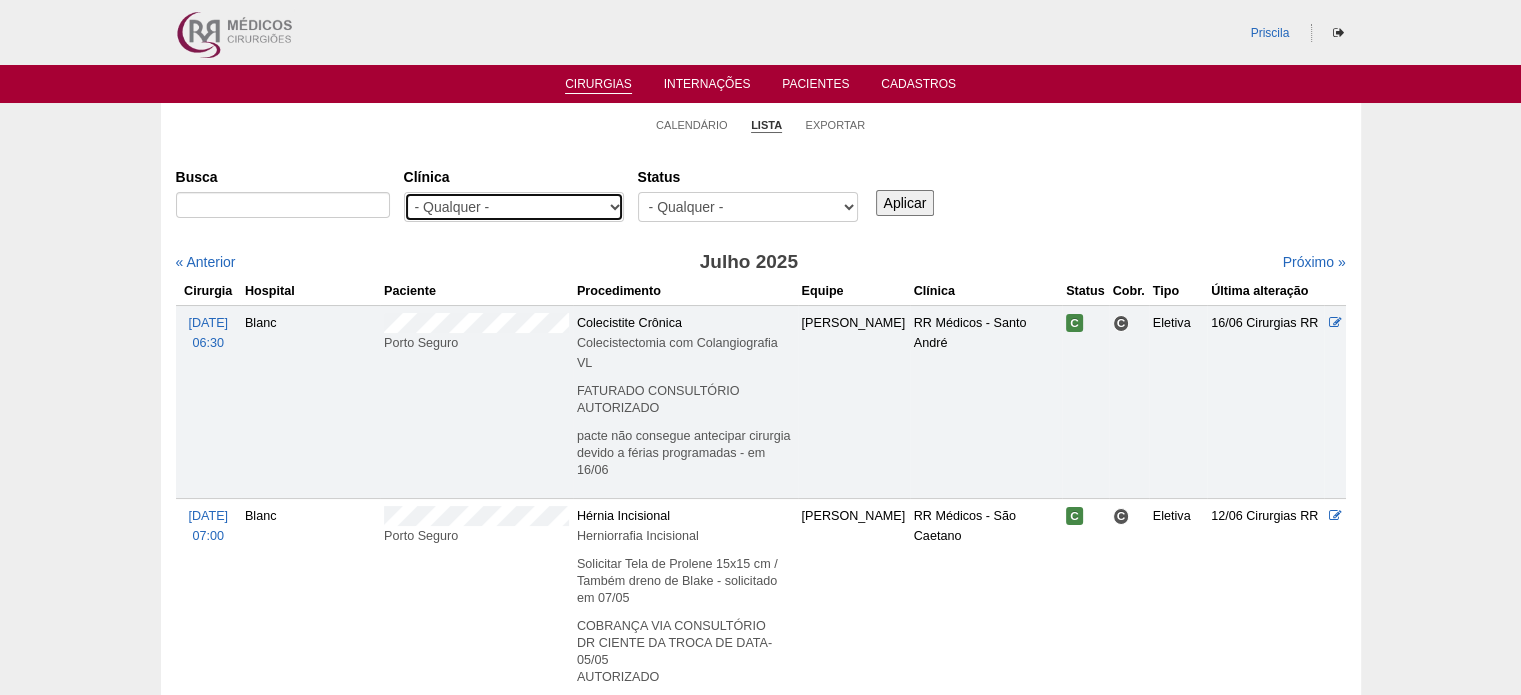 select on "25" 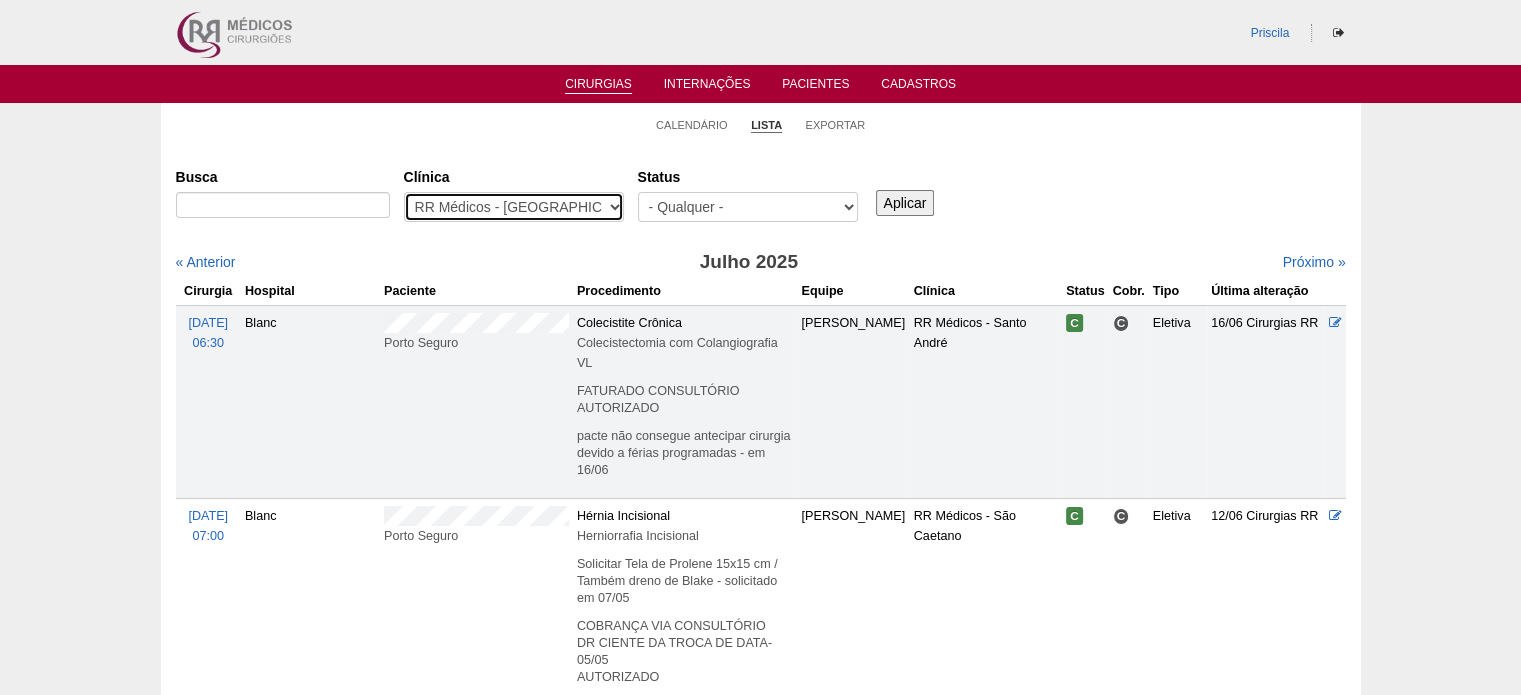 click on "- Qualquer - 6R Alphaville Assunção Bartira Brasil Christovão da Gama Cruz Azul Ifor Neomater RR Médicos - Santo André RR Médicos - [GEOGRAPHIC_DATA] Médicos - São Caetano [GEOGRAPHIC_DATA] [GEOGRAPHIC_DATA] Vincit" at bounding box center [514, 207] 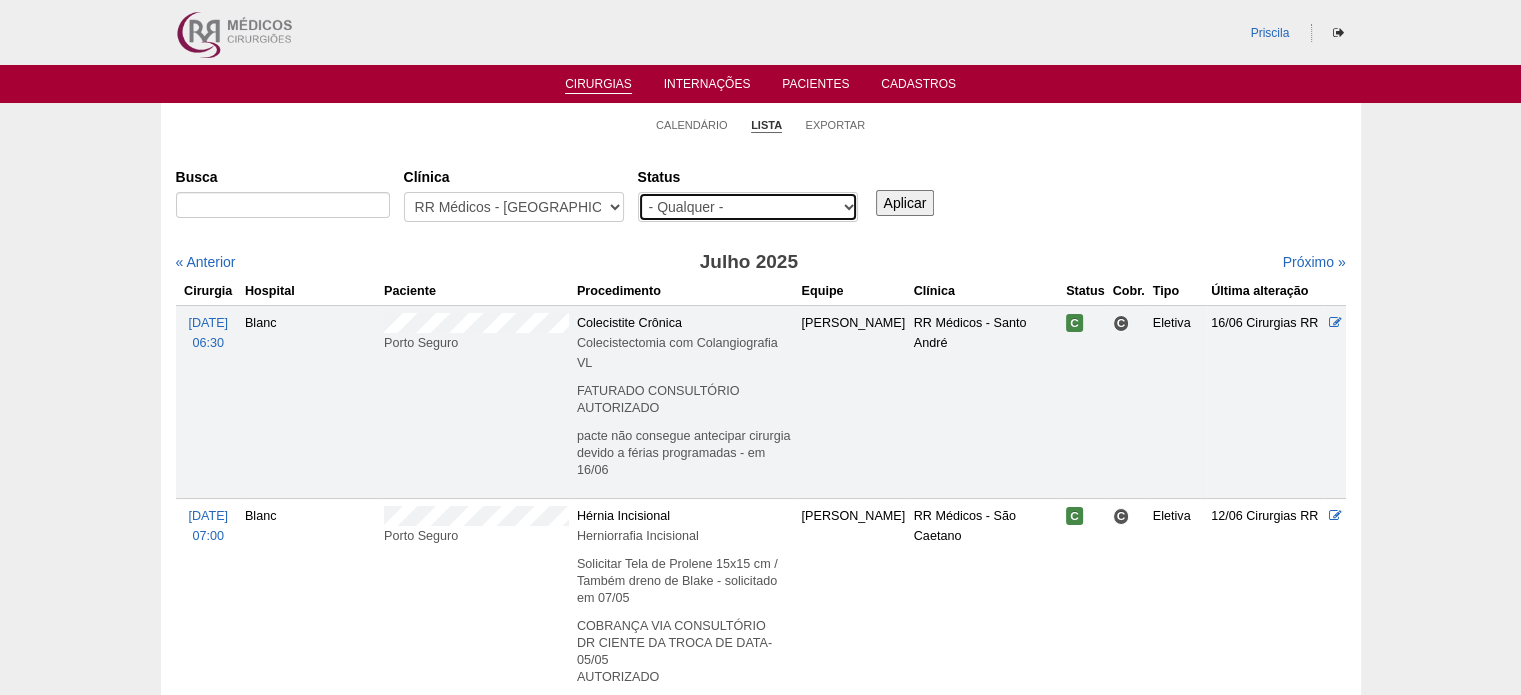click on "- Qualquer - Reservada Confirmada Suspensa Cancelada" at bounding box center [748, 207] 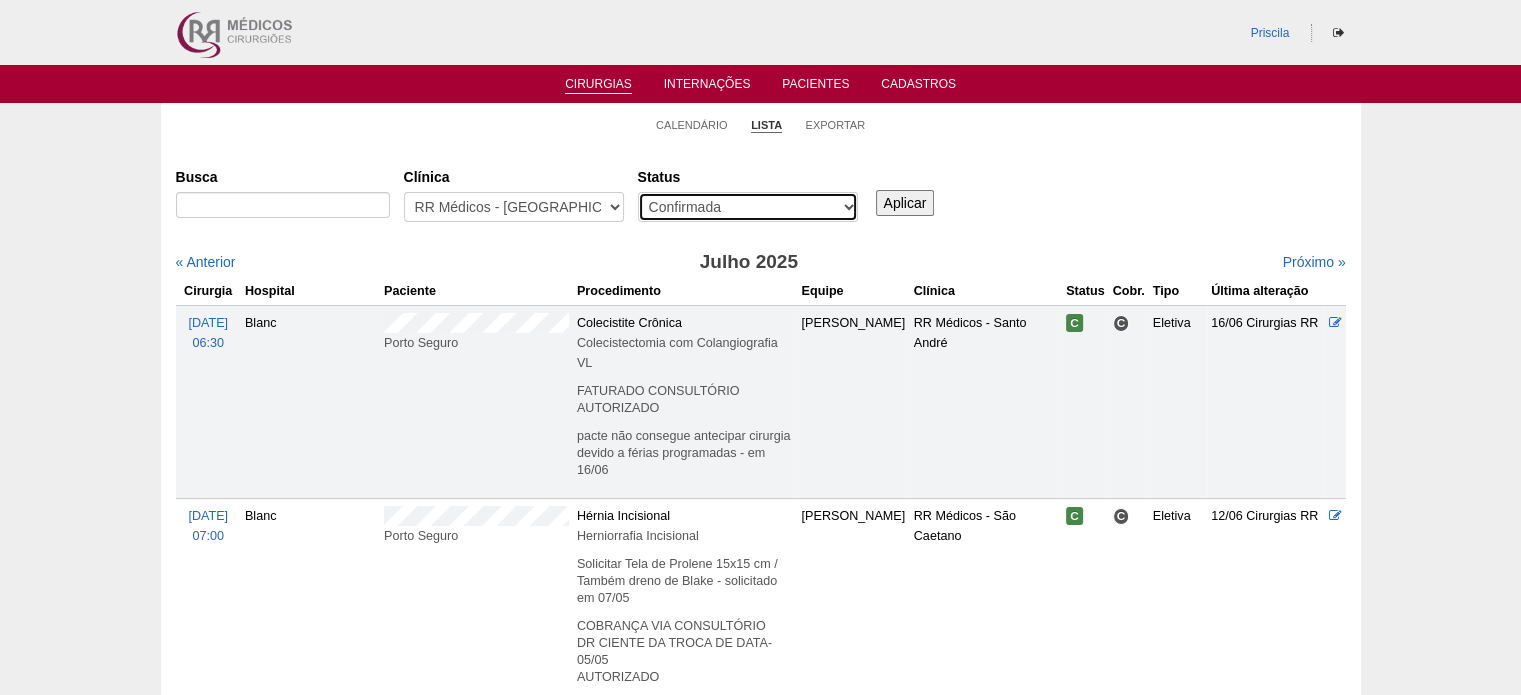 click on "- Qualquer - Reservada Confirmada Suspensa Cancelada" at bounding box center (748, 207) 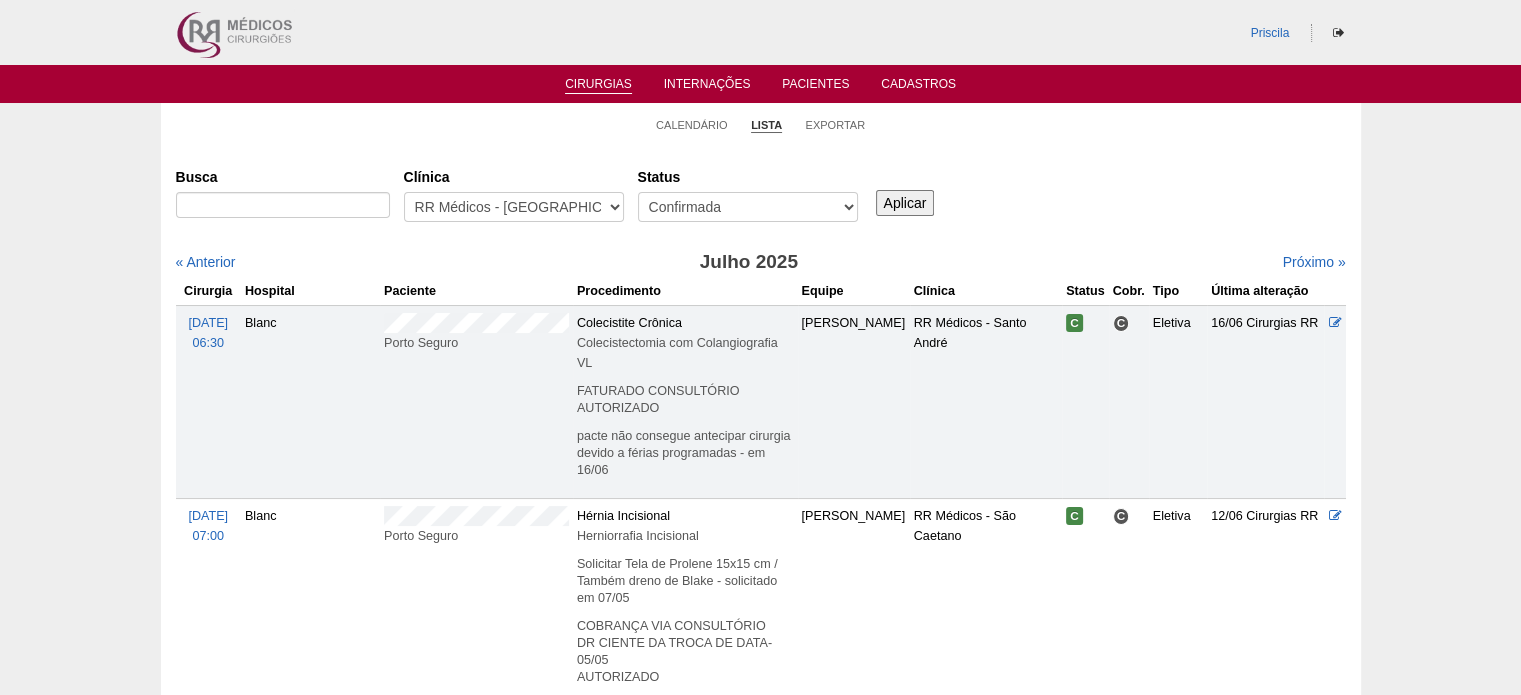 click on "Aplicar" at bounding box center [905, 203] 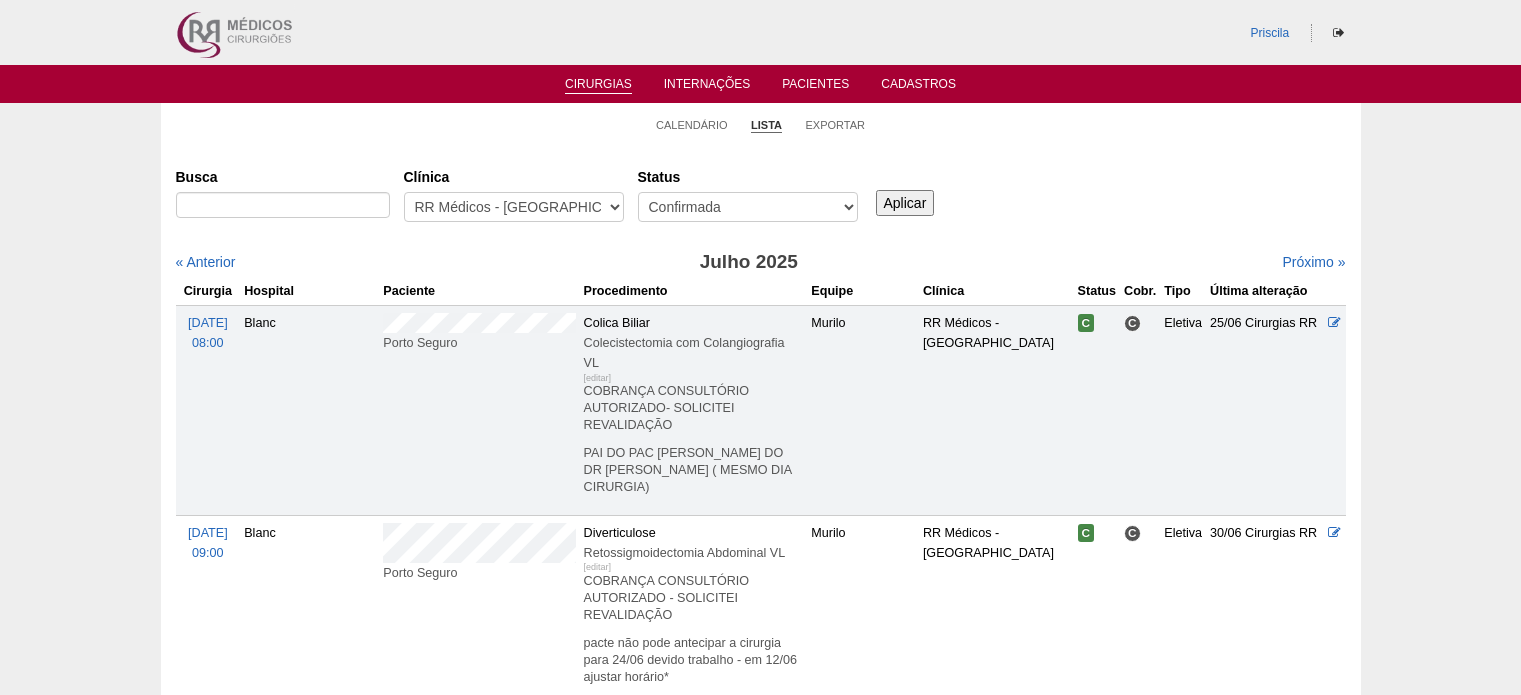 scroll, scrollTop: 0, scrollLeft: 0, axis: both 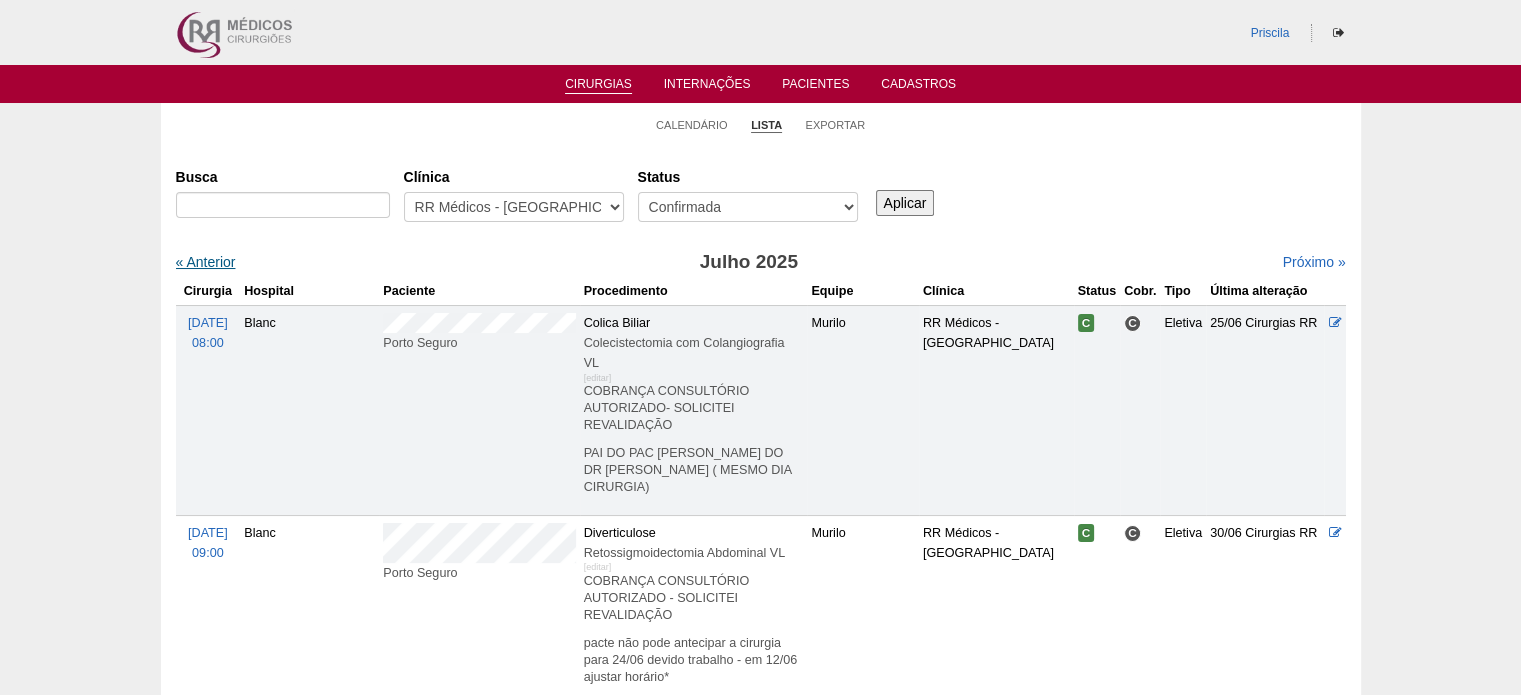 click on "« Anterior" at bounding box center (206, 262) 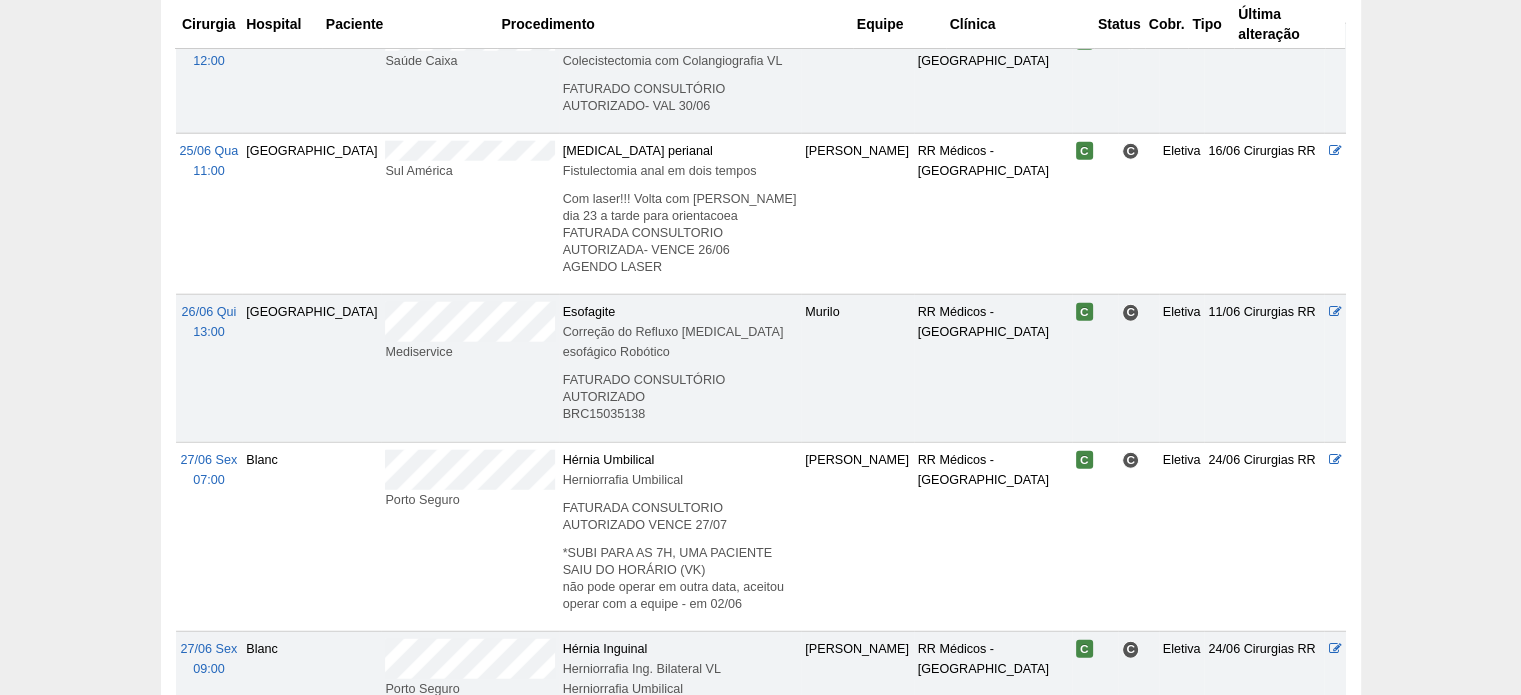 scroll, scrollTop: 5202, scrollLeft: 0, axis: vertical 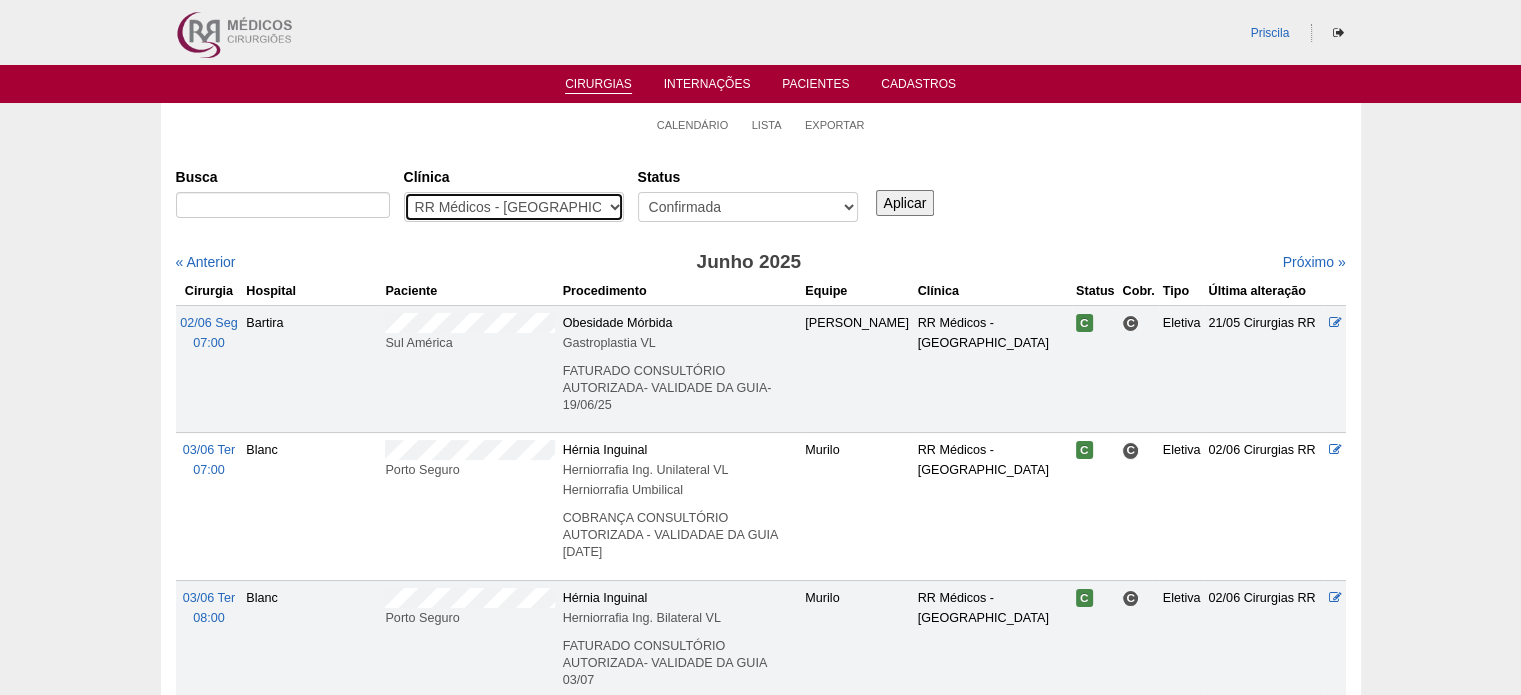 click on "- Qualquer - 6R Alphaville Assunção Bartira Brasil Christovão da Gama Cruz Azul Ifor Neomater RR Médicos - Santo André RR Médicos - São Bernardo do Campo RR Médicos - São Caetano Santa Joana São Luiz SCS Vincit" at bounding box center (514, 207) 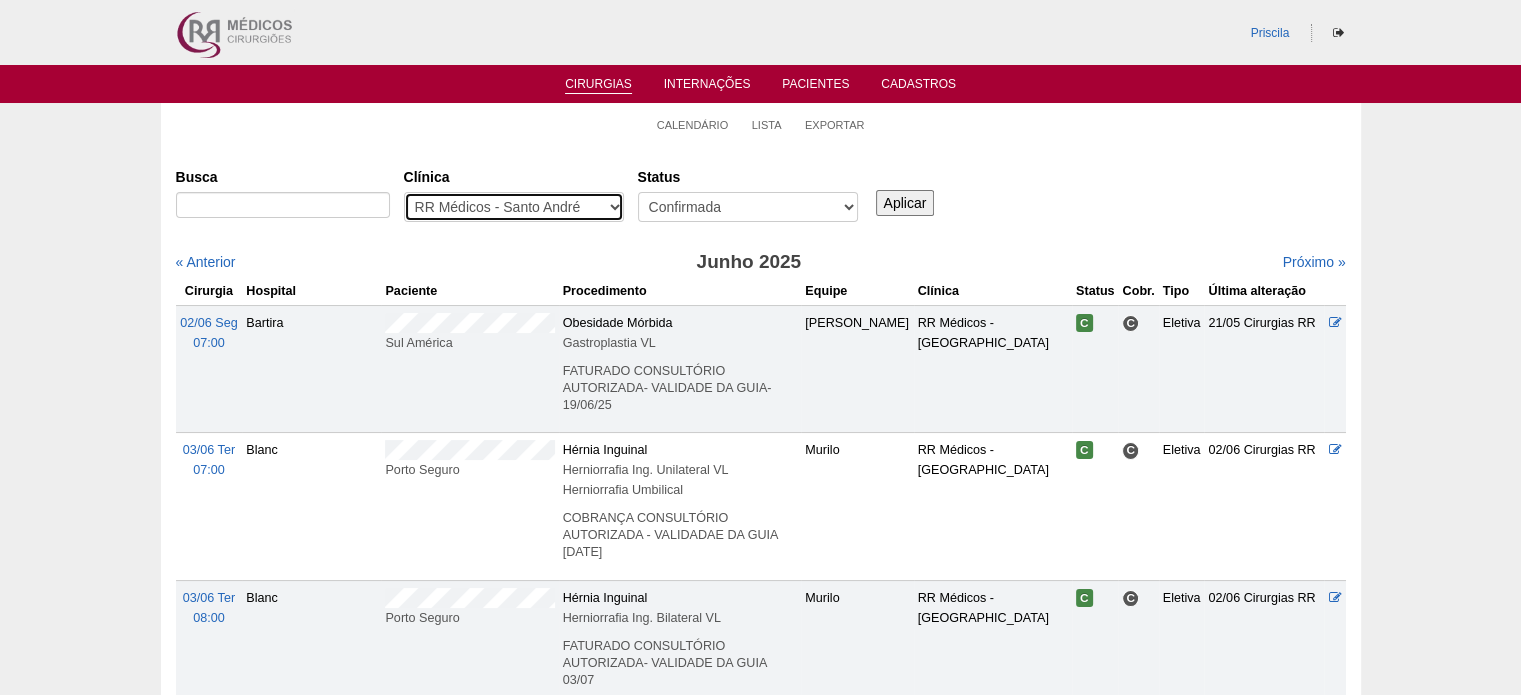 click on "- Qualquer - 6R Alphaville Assunção Bartira Brasil Christovão da Gama Cruz Azul Ifor Neomater RR Médicos - Santo André RR Médicos - São Bernardo do Campo RR Médicos - São Caetano Santa Joana São Luiz SCS Vincit" at bounding box center (514, 207) 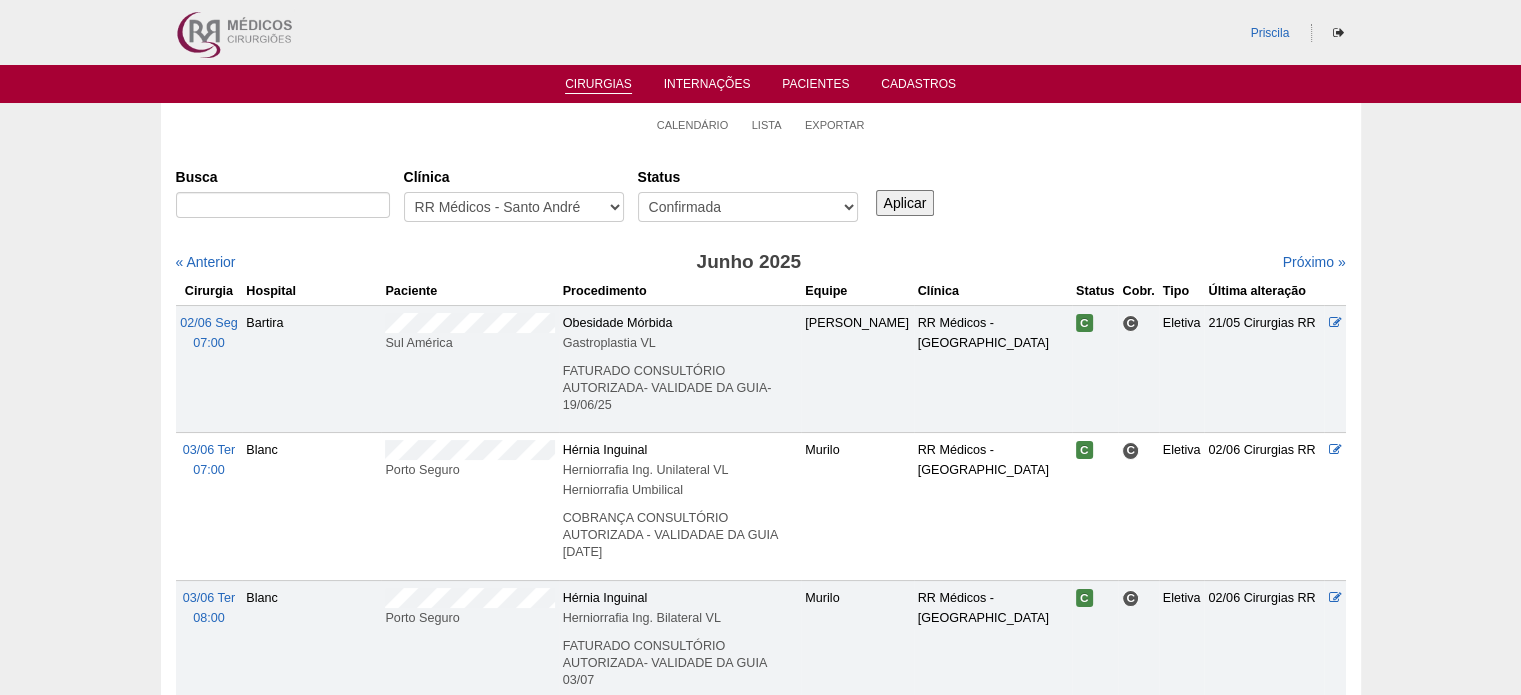 click on "Aplicar" at bounding box center [905, 203] 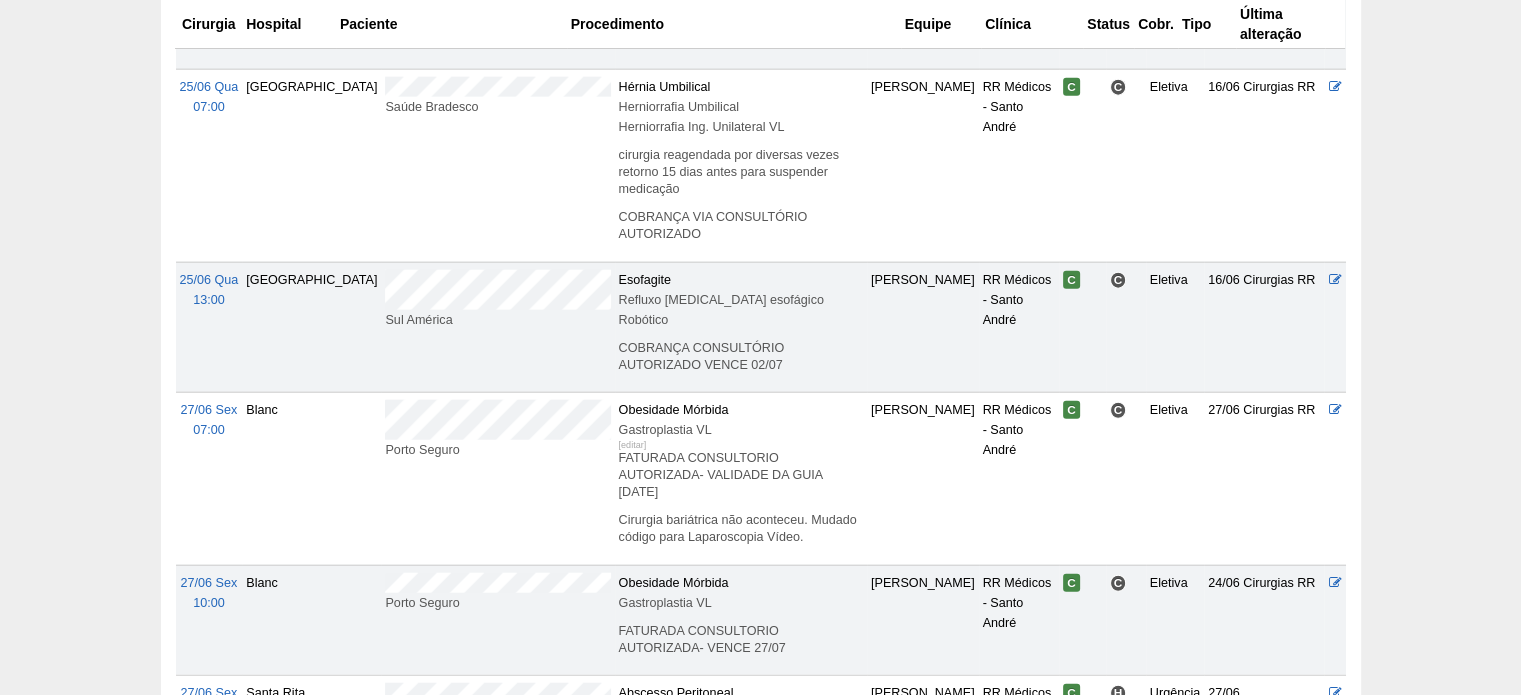 scroll, scrollTop: 4813, scrollLeft: 0, axis: vertical 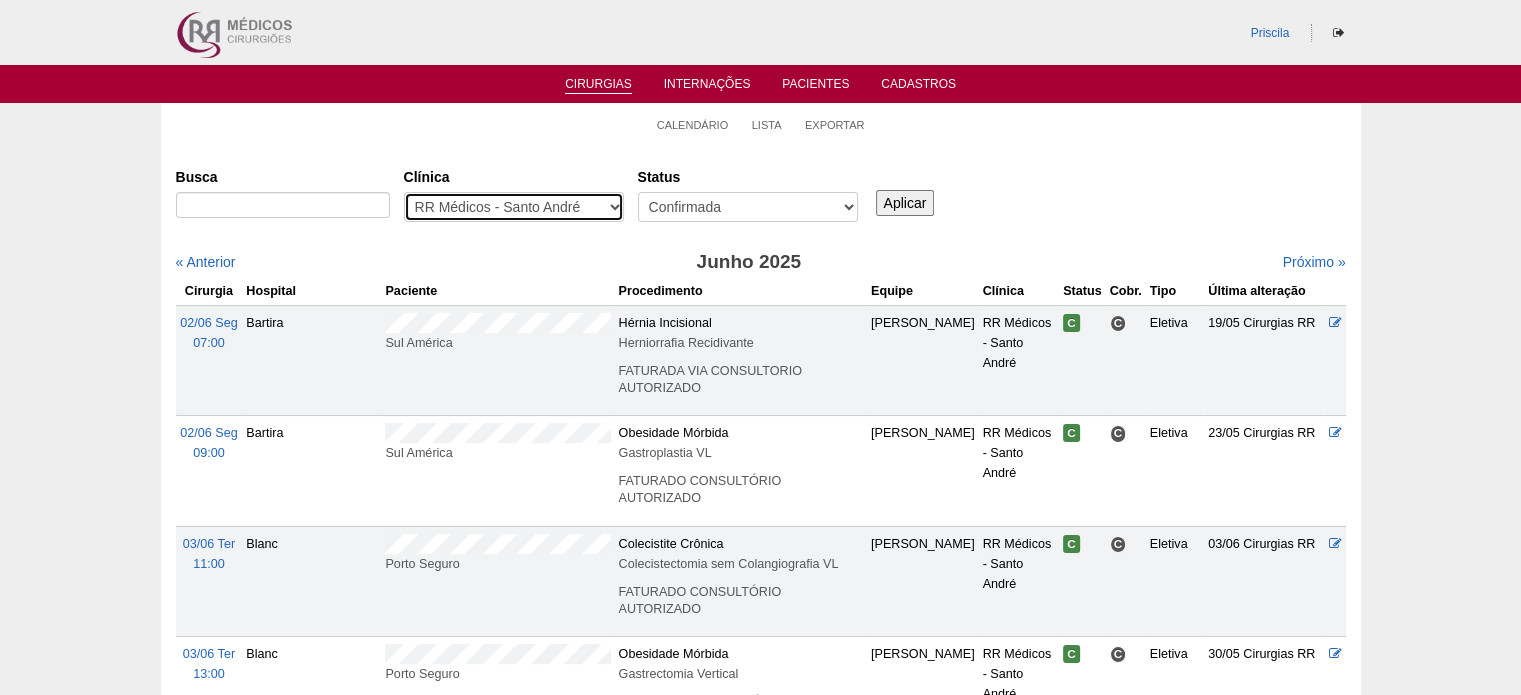 click on "- Qualquer - 6R Alphaville Assunção Bartira Brasil Christovão da Gama Cruz Azul Ifor Neomater RR Médicos - Santo André RR Médicos - [GEOGRAPHIC_DATA] Médicos - São Caetano [GEOGRAPHIC_DATA] [GEOGRAPHIC_DATA] Vincit" at bounding box center (514, 207) 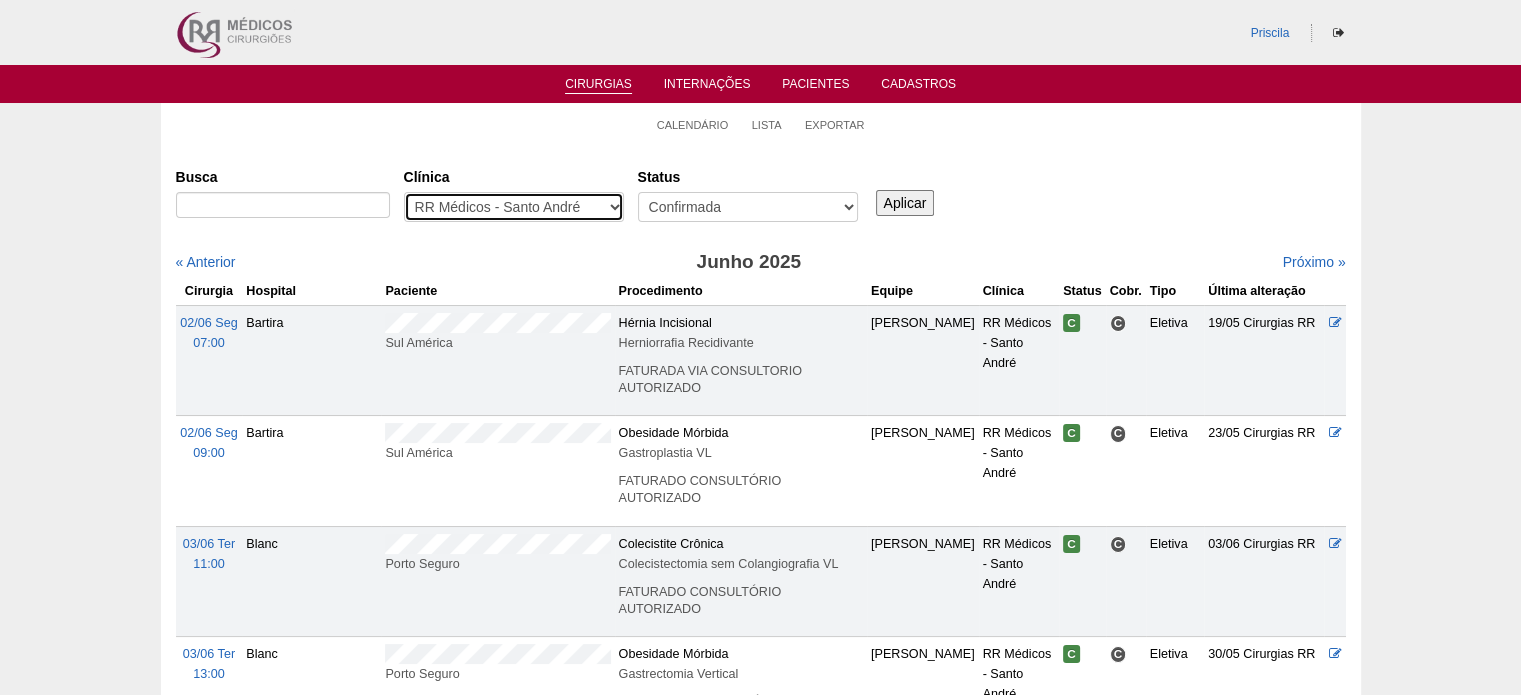 select on "22" 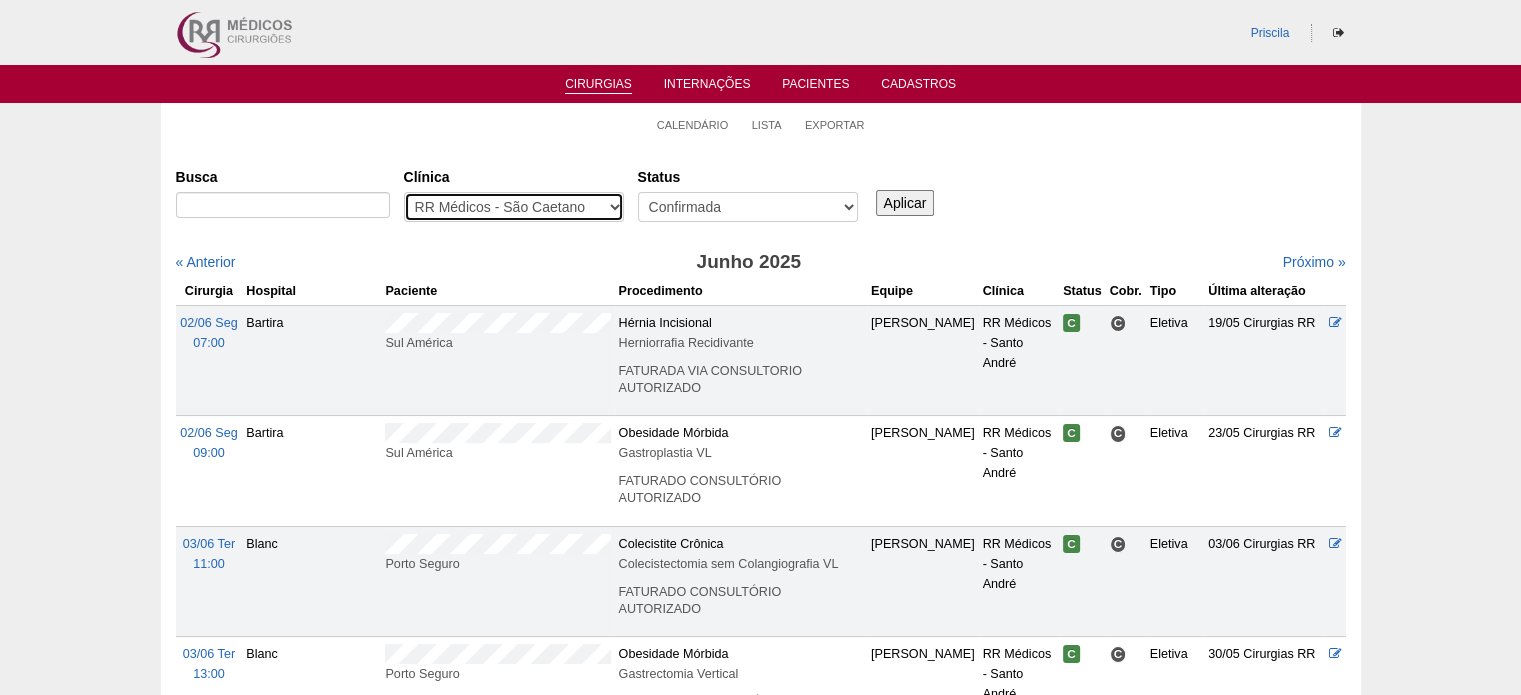 click on "- Qualquer - 6R Alphaville Assunção Bartira Brasil Christovão da Gama Cruz Azul Ifor Neomater RR Médicos - Santo André RR Médicos - [GEOGRAPHIC_DATA] Médicos - São Caetano [GEOGRAPHIC_DATA] [GEOGRAPHIC_DATA] Vincit" at bounding box center [514, 207] 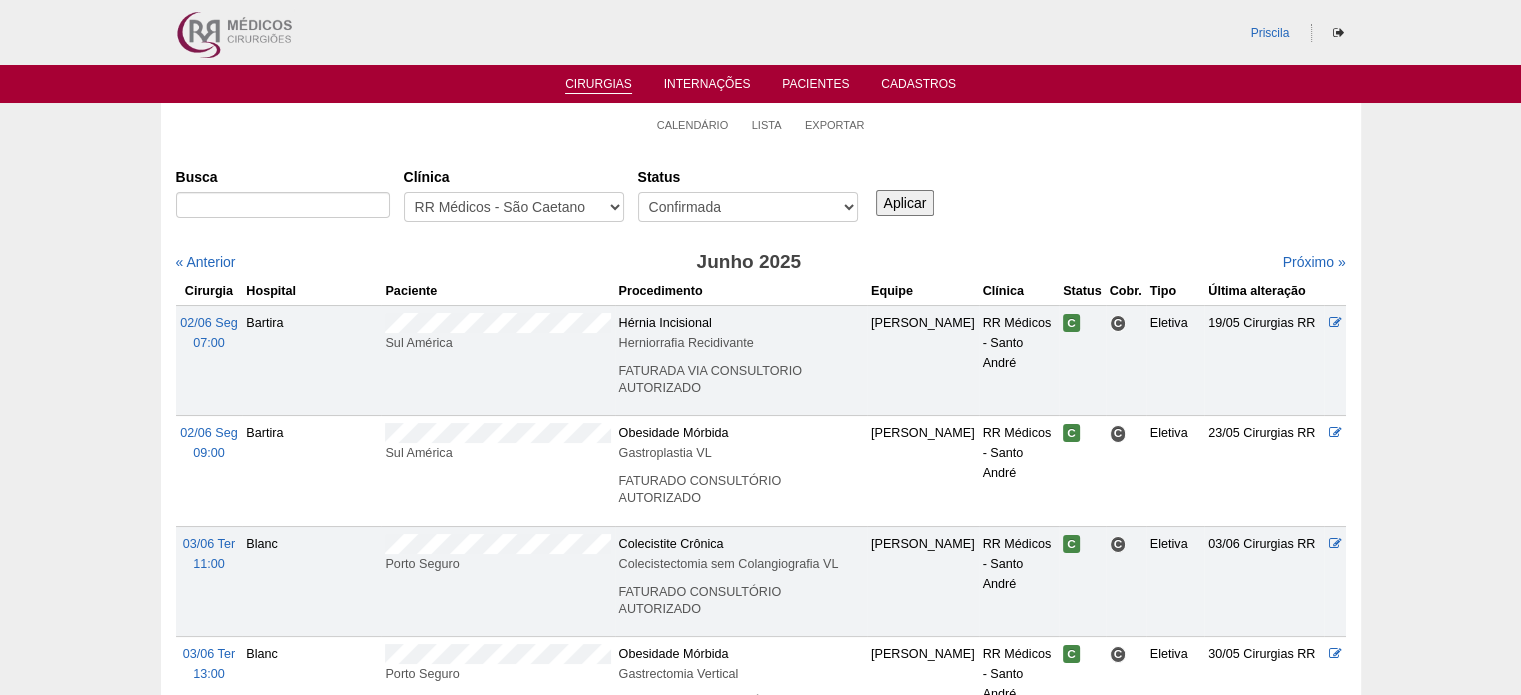 click on "Aplicar" at bounding box center [905, 203] 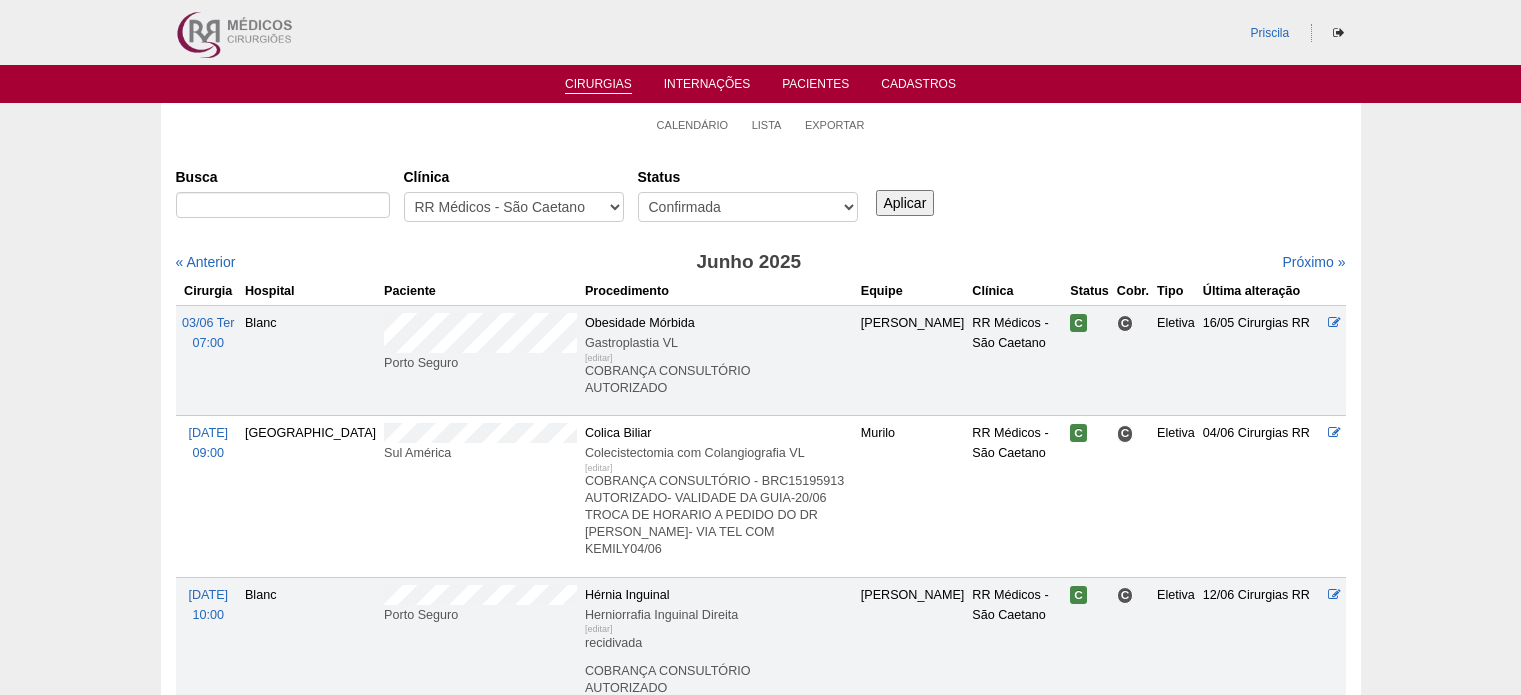 scroll, scrollTop: 0, scrollLeft: 0, axis: both 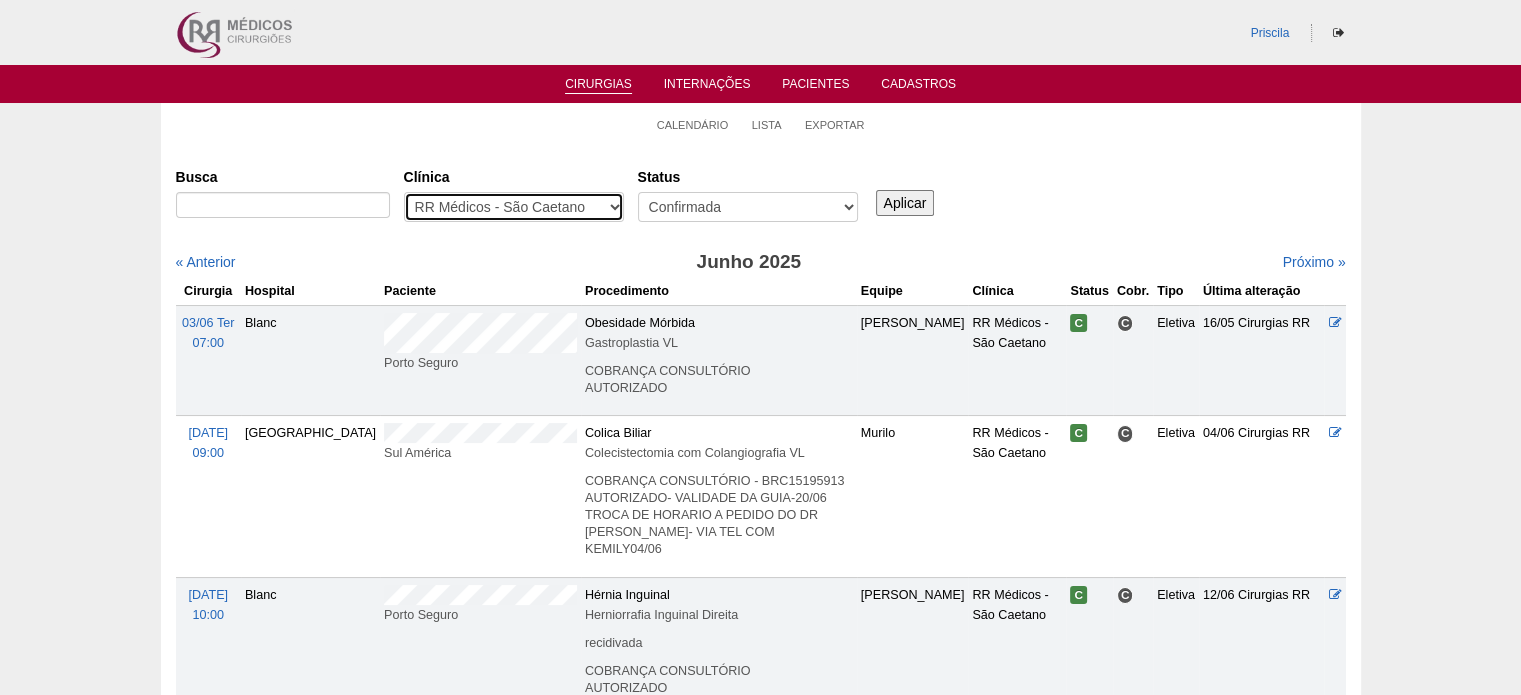 click on "- Qualquer - 6R Alphaville Assunção Bartira Brasil Christovão da Gama Cruz Azul Ifor Neomater RR Médicos - Santo André RR Médicos - [GEOGRAPHIC_DATA] Médicos - São Caetano [GEOGRAPHIC_DATA] [GEOGRAPHIC_DATA] Vincit" at bounding box center [514, 207] 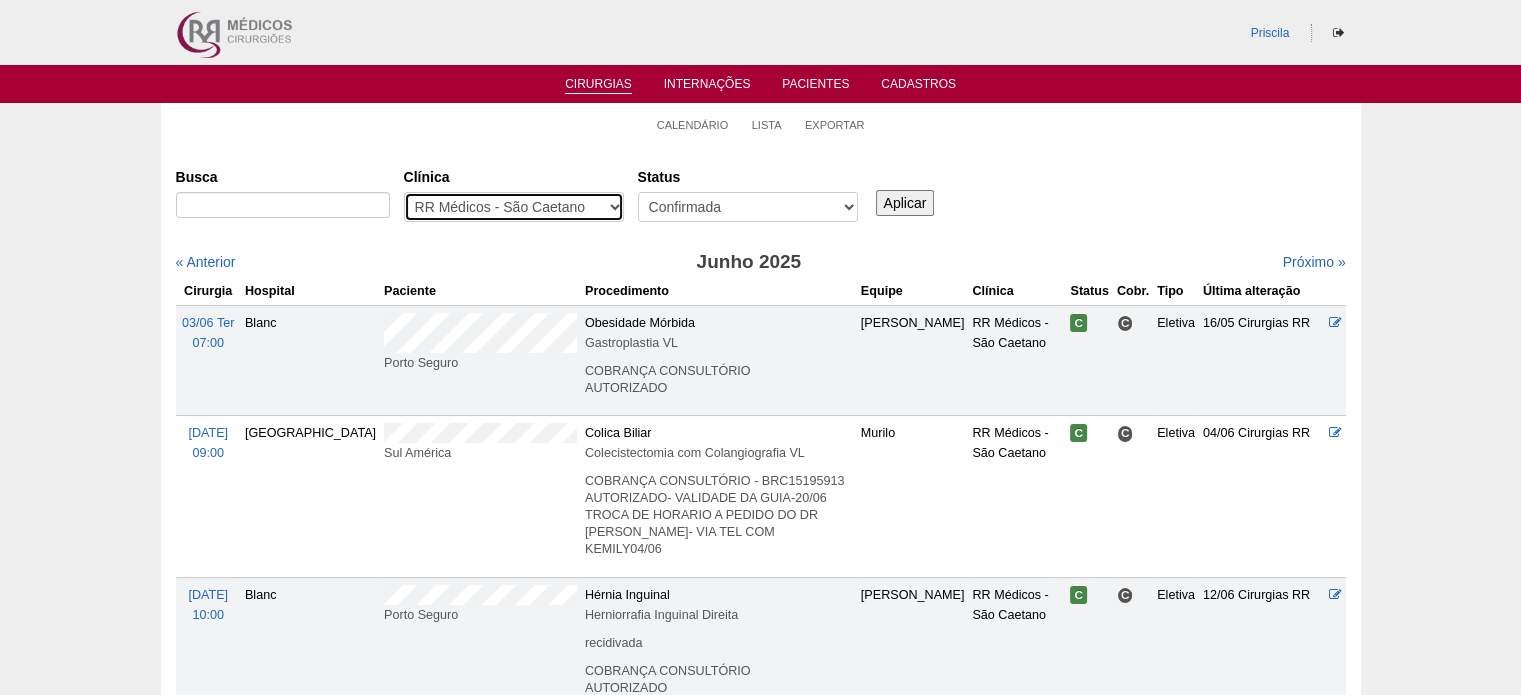 select on "57" 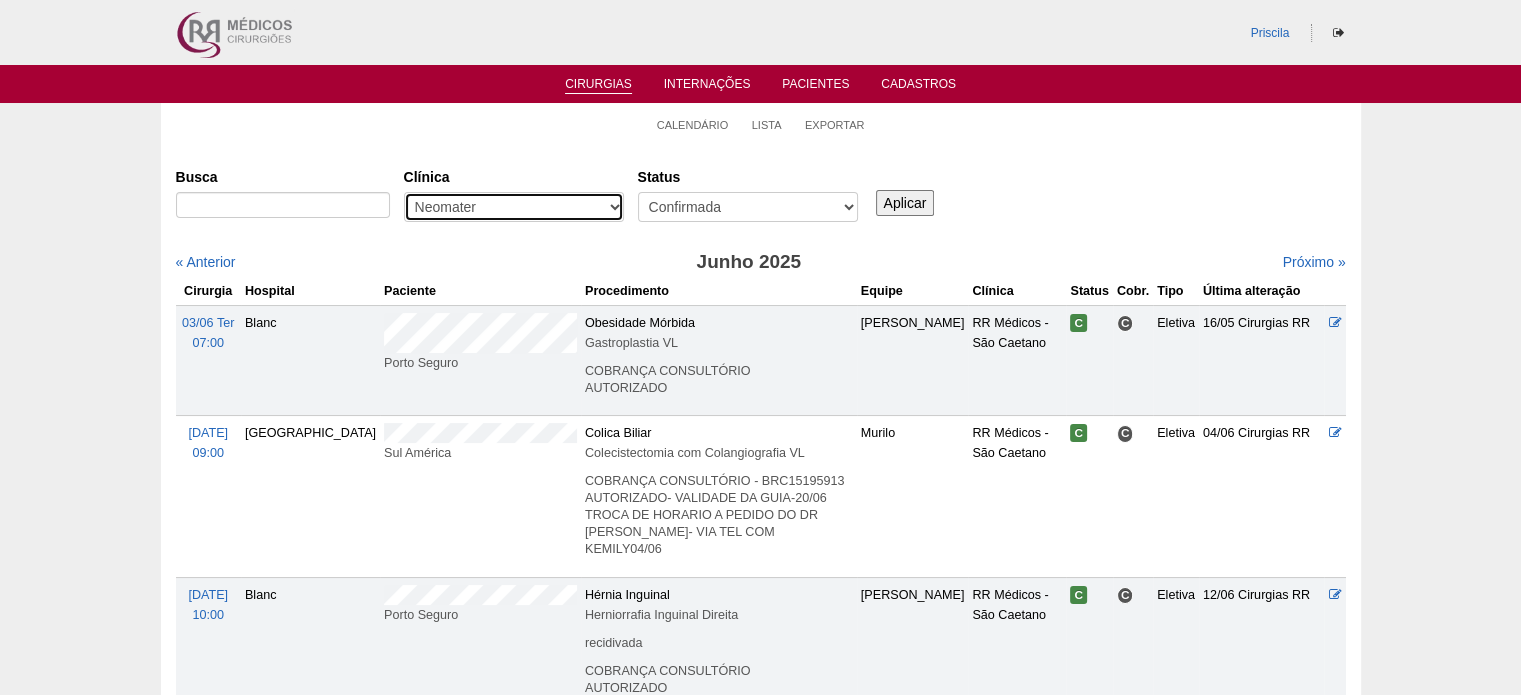 click on "- Qualquer - 6R Alphaville Assunção Bartira Brasil Christovão da Gama Cruz Azul Ifor Neomater RR Médicos - Santo André RR Médicos - [GEOGRAPHIC_DATA] Médicos - São Caetano [GEOGRAPHIC_DATA] [GEOGRAPHIC_DATA] Vincit" at bounding box center [514, 207] 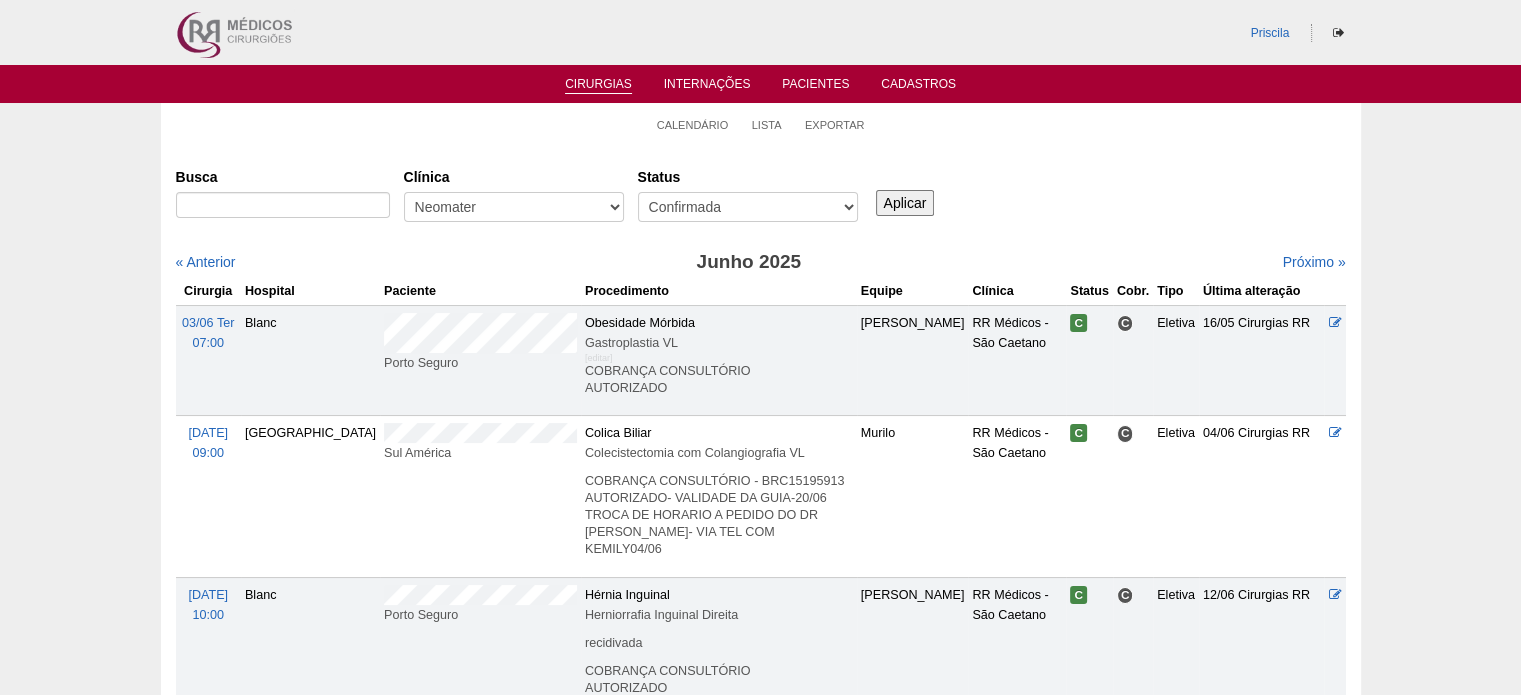 click on "Aplicar" at bounding box center (905, 203) 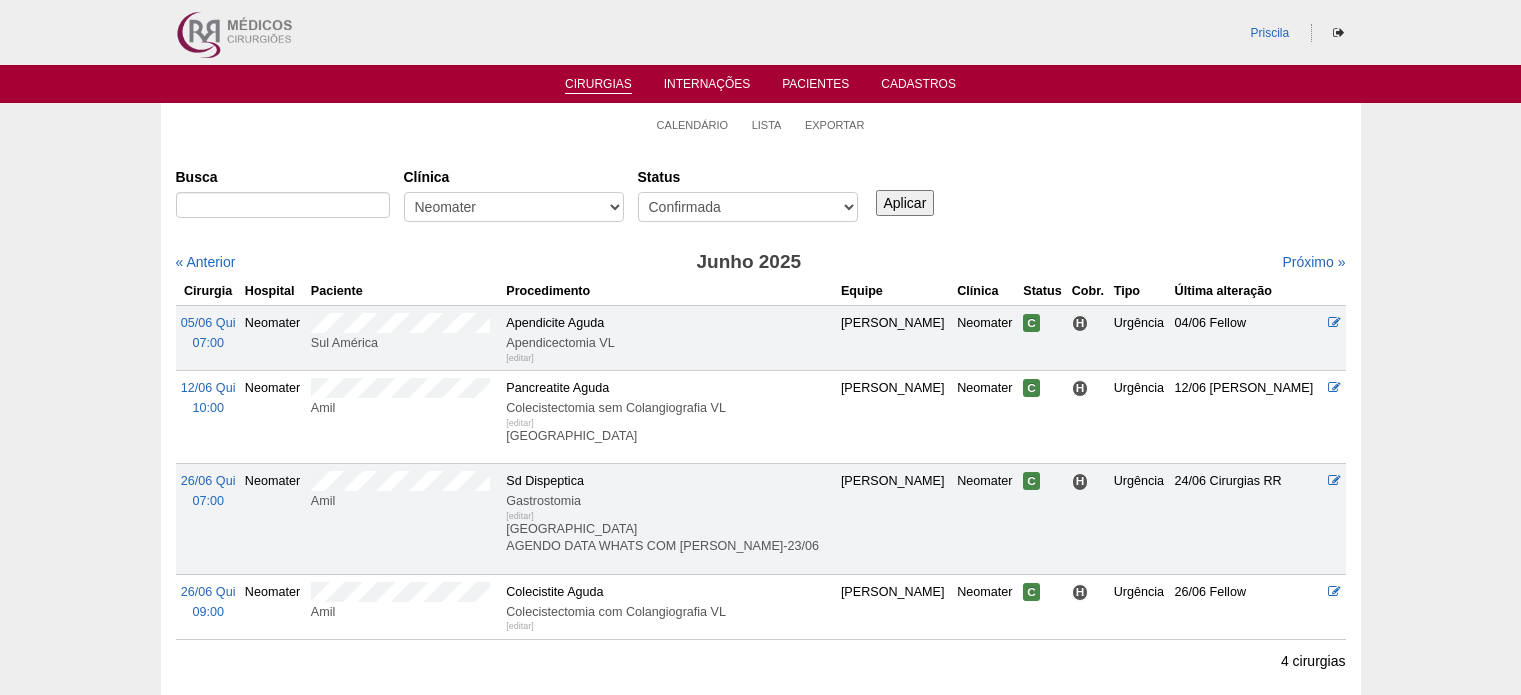 scroll, scrollTop: 0, scrollLeft: 0, axis: both 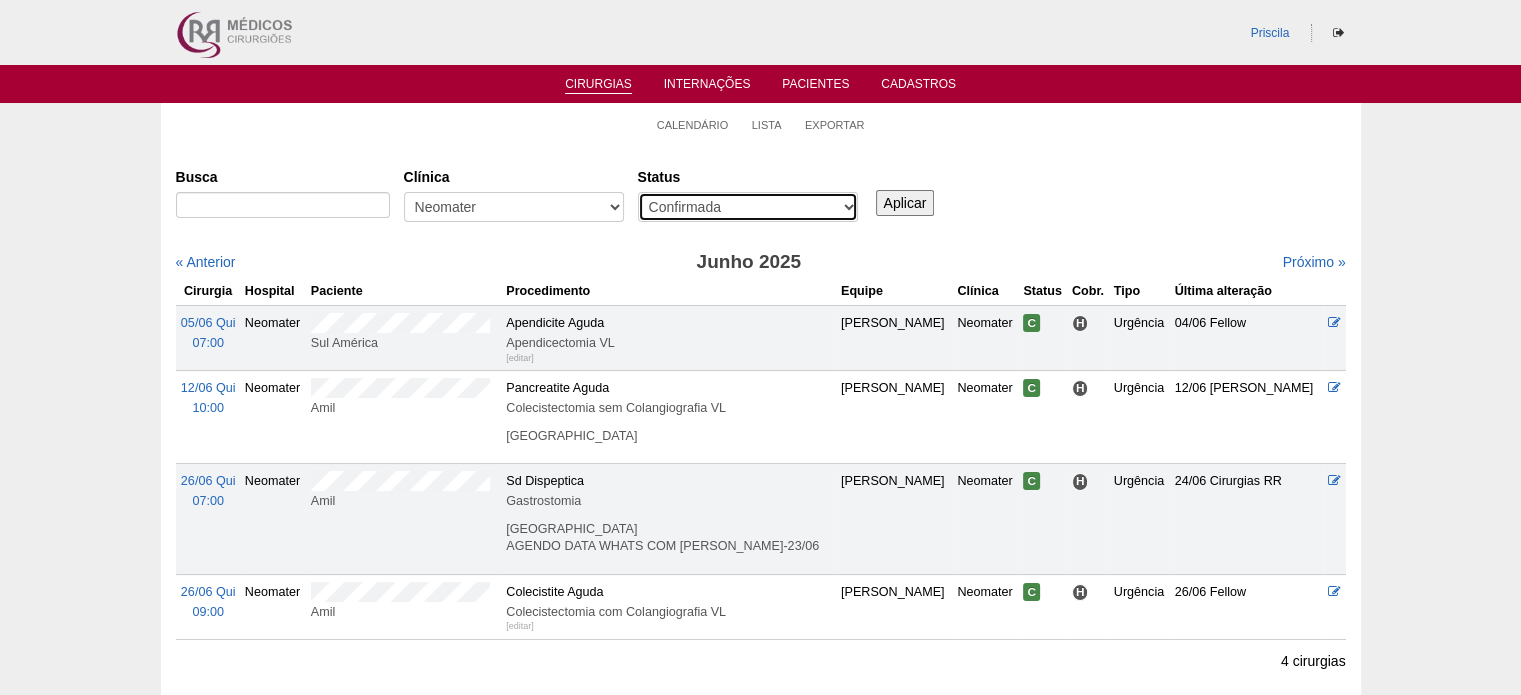 click on "- Qualquer - Reservada Confirmada Suspensa Cancelada" at bounding box center (748, 207) 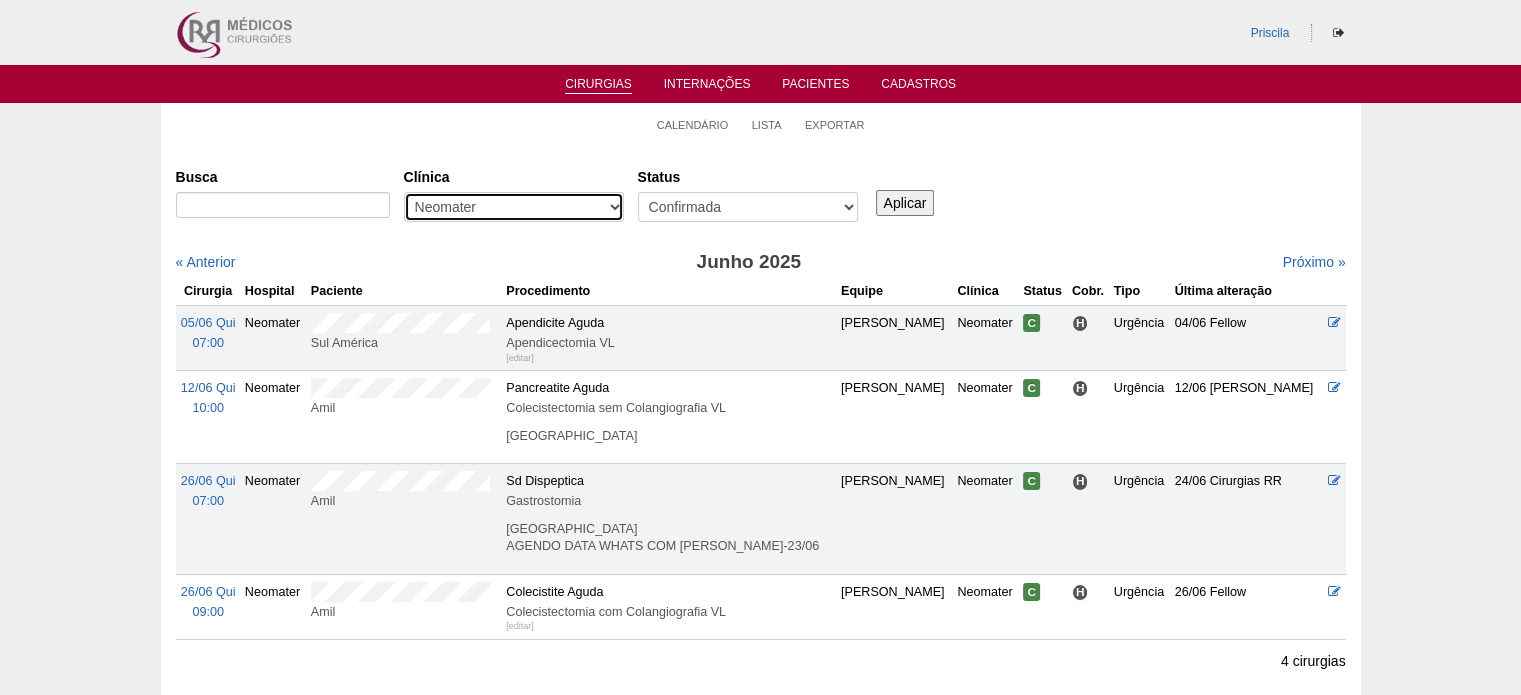 click on "- Qualquer - 6R Alphaville Assunção Bartira Brasil Christovão da Gama Cruz Azul Ifor Neomater RR Médicos - Santo André RR Médicos - São Bernardo do Campo RR Médicos - São Caetano Santa Joana São Luiz SCS Vincit" at bounding box center (514, 207) 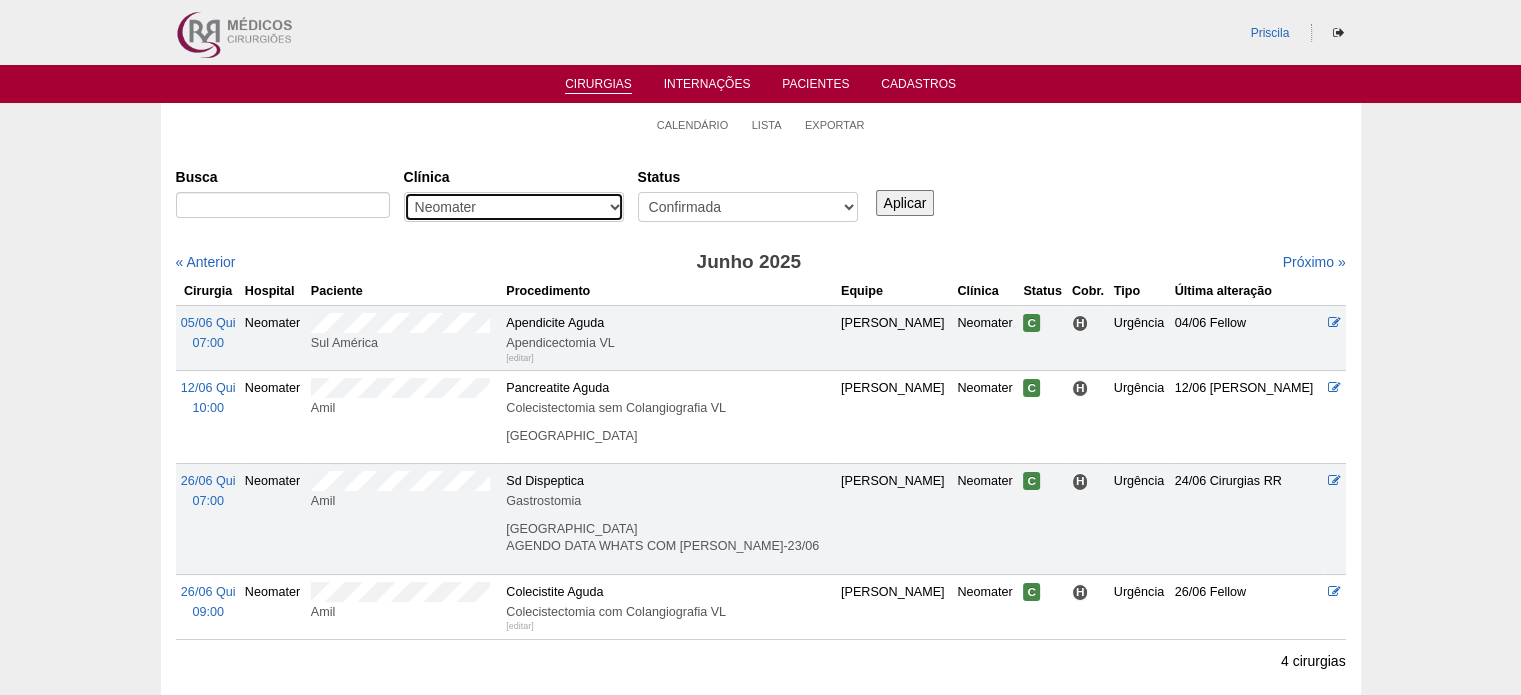 select on "23" 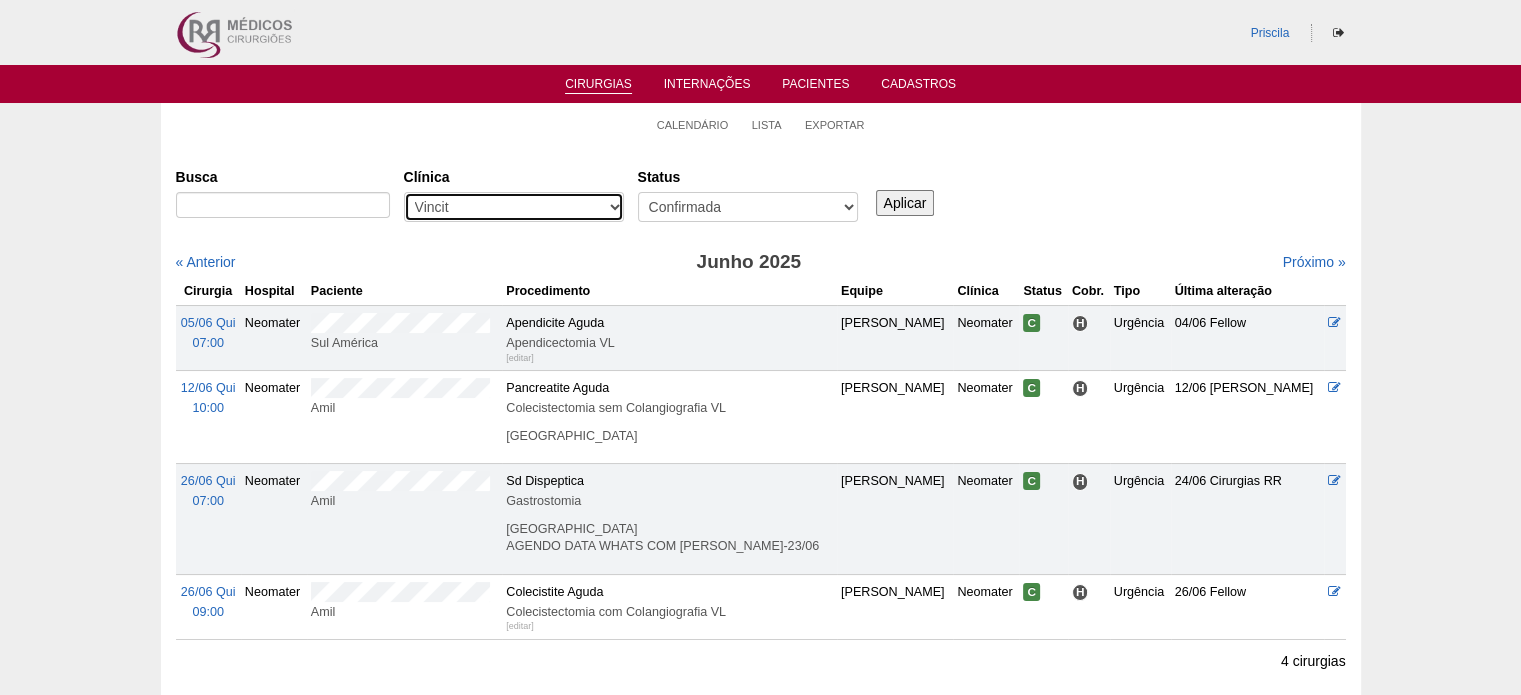 click on "- Qualquer - 6R Alphaville Assunção Bartira Brasil Christovão da Gama Cruz Azul Ifor Neomater RR Médicos - Santo André RR Médicos - São Bernardo do Campo RR Médicos - São Caetano Santa Joana São Luiz SCS Vincit" at bounding box center [514, 207] 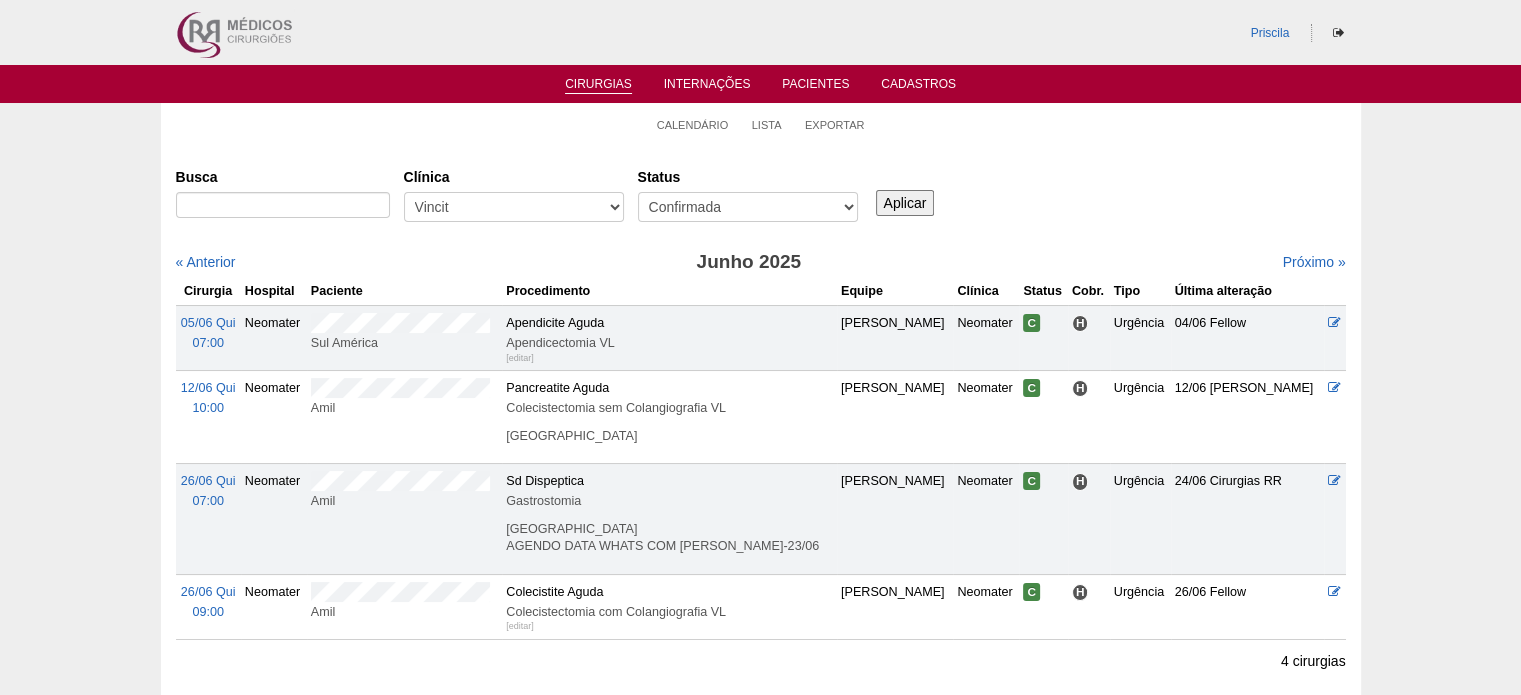 click on "Aplicar" at bounding box center (905, 203) 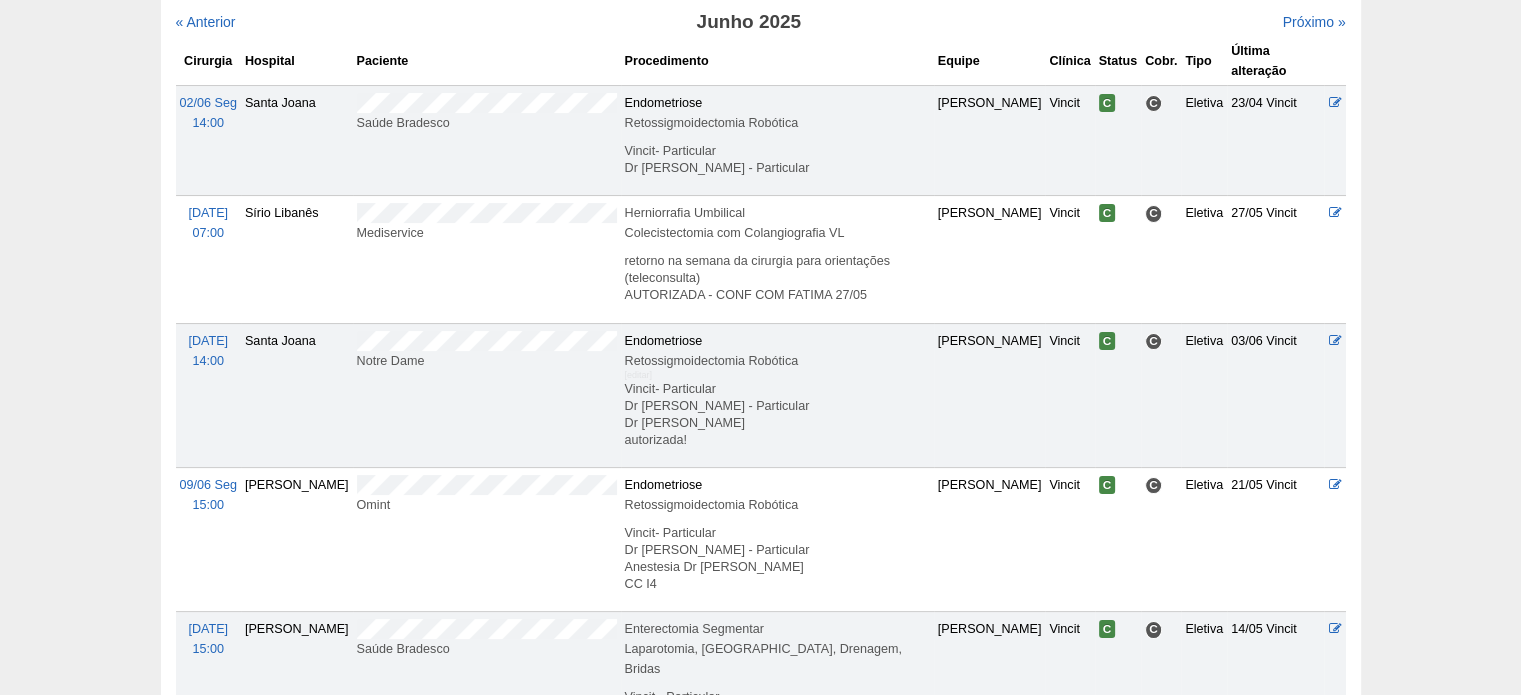 scroll, scrollTop: 0, scrollLeft: 0, axis: both 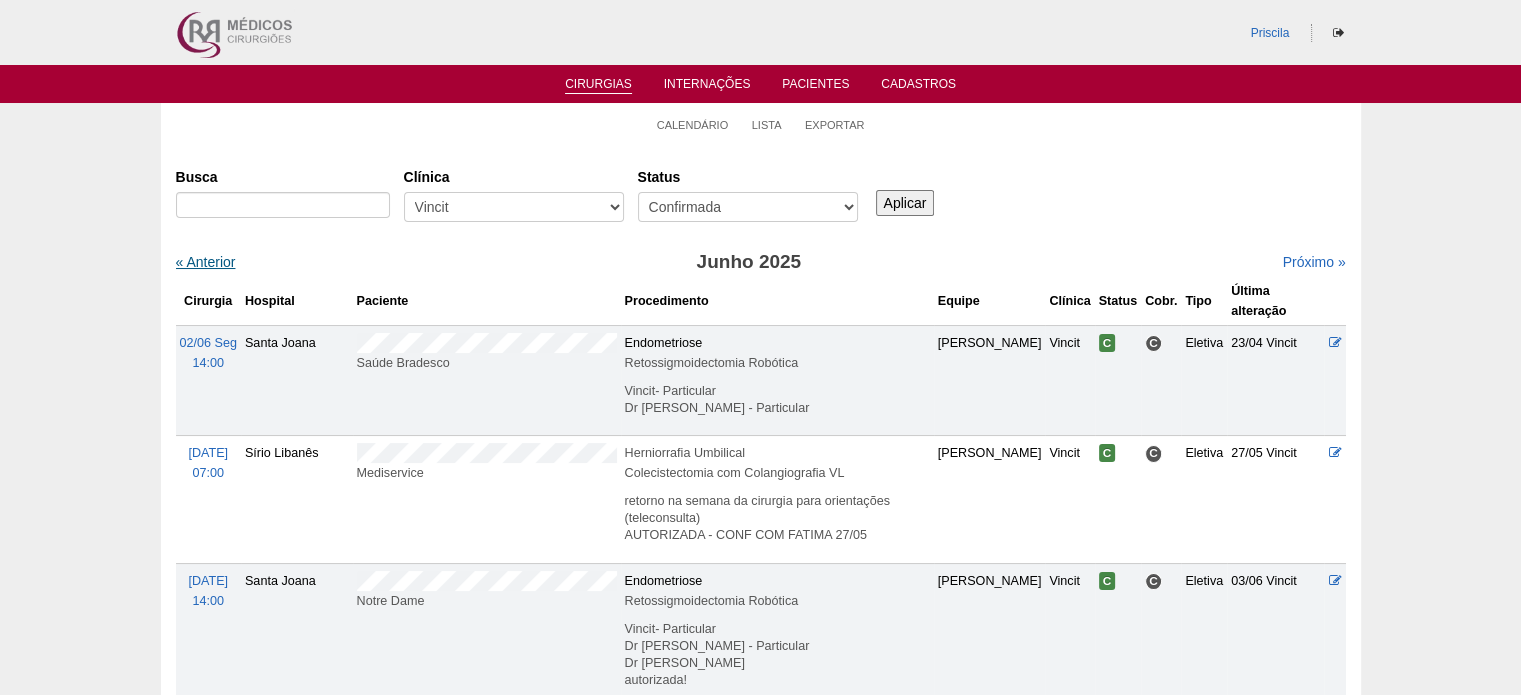 click on "« Anterior" at bounding box center [206, 262] 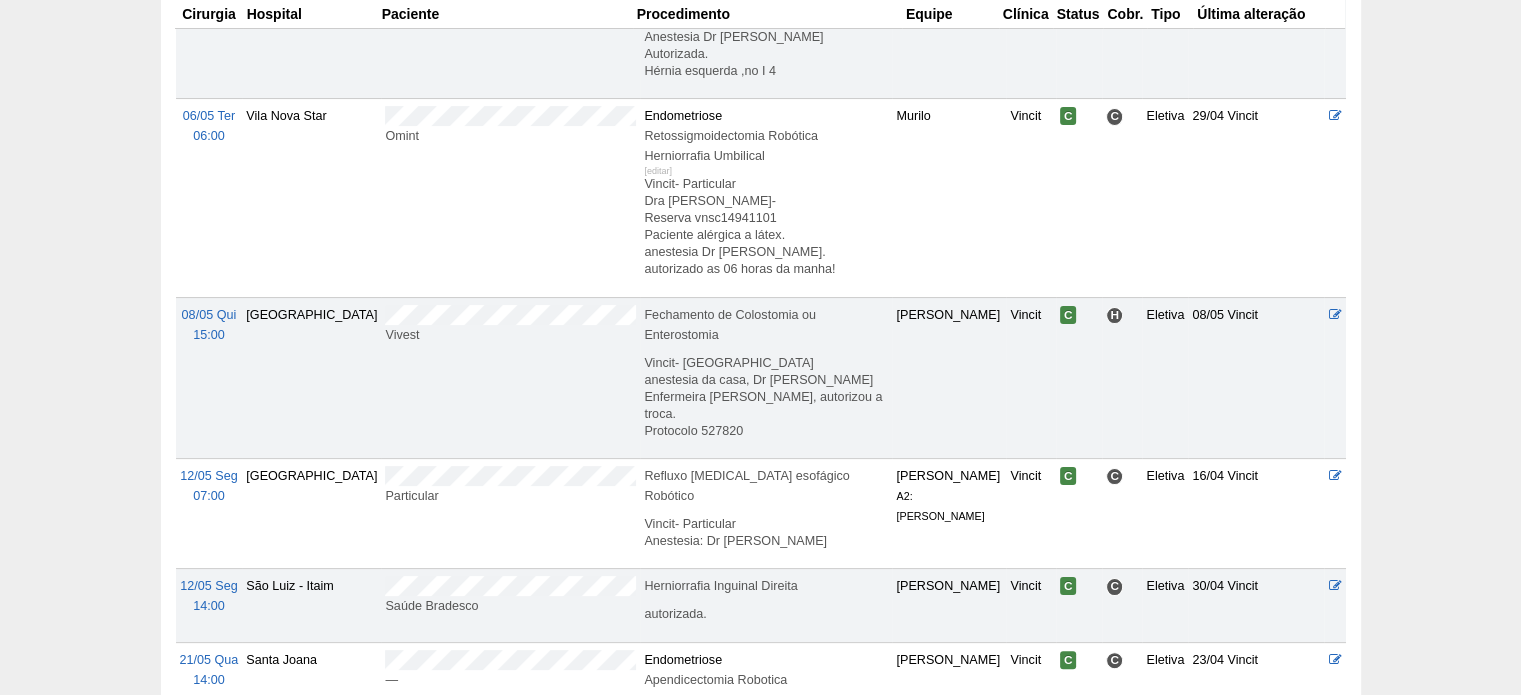 scroll, scrollTop: 0, scrollLeft: 0, axis: both 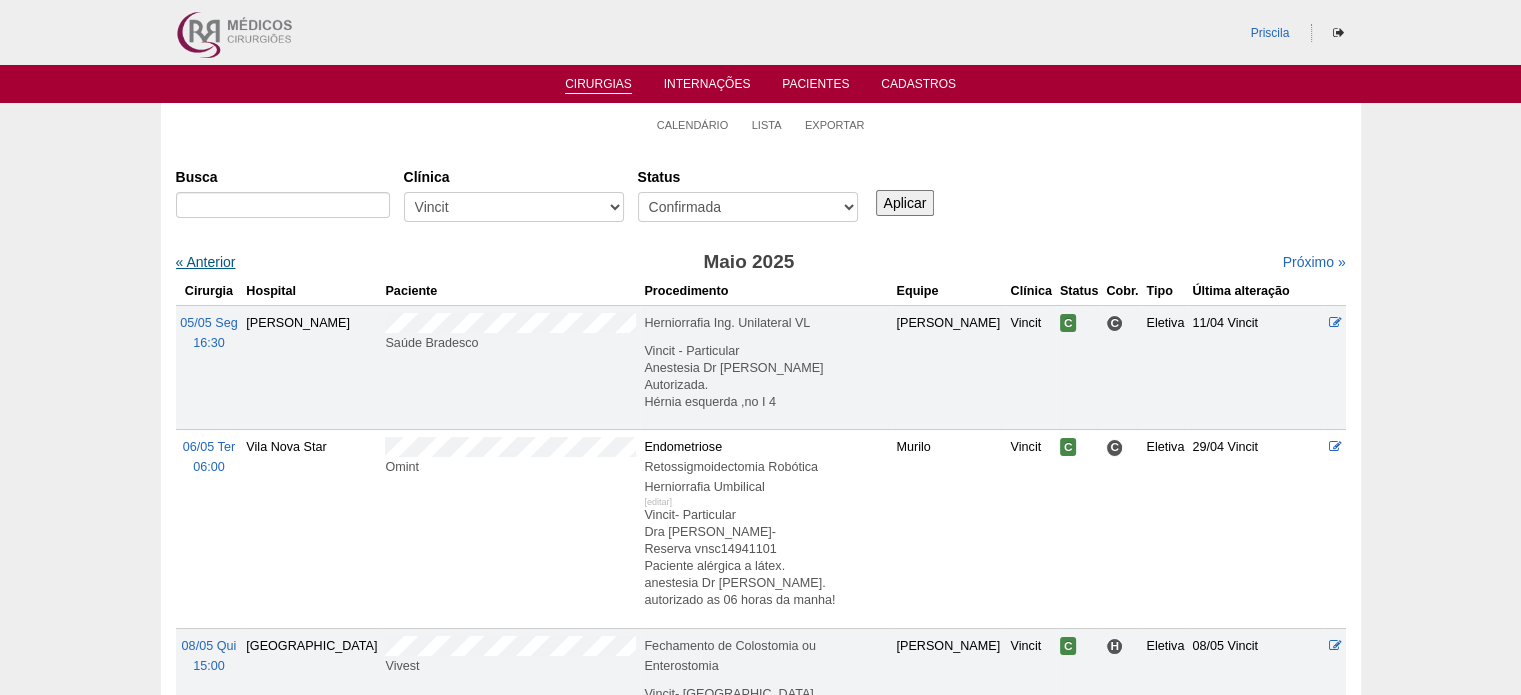 click on "« Anterior" at bounding box center [206, 262] 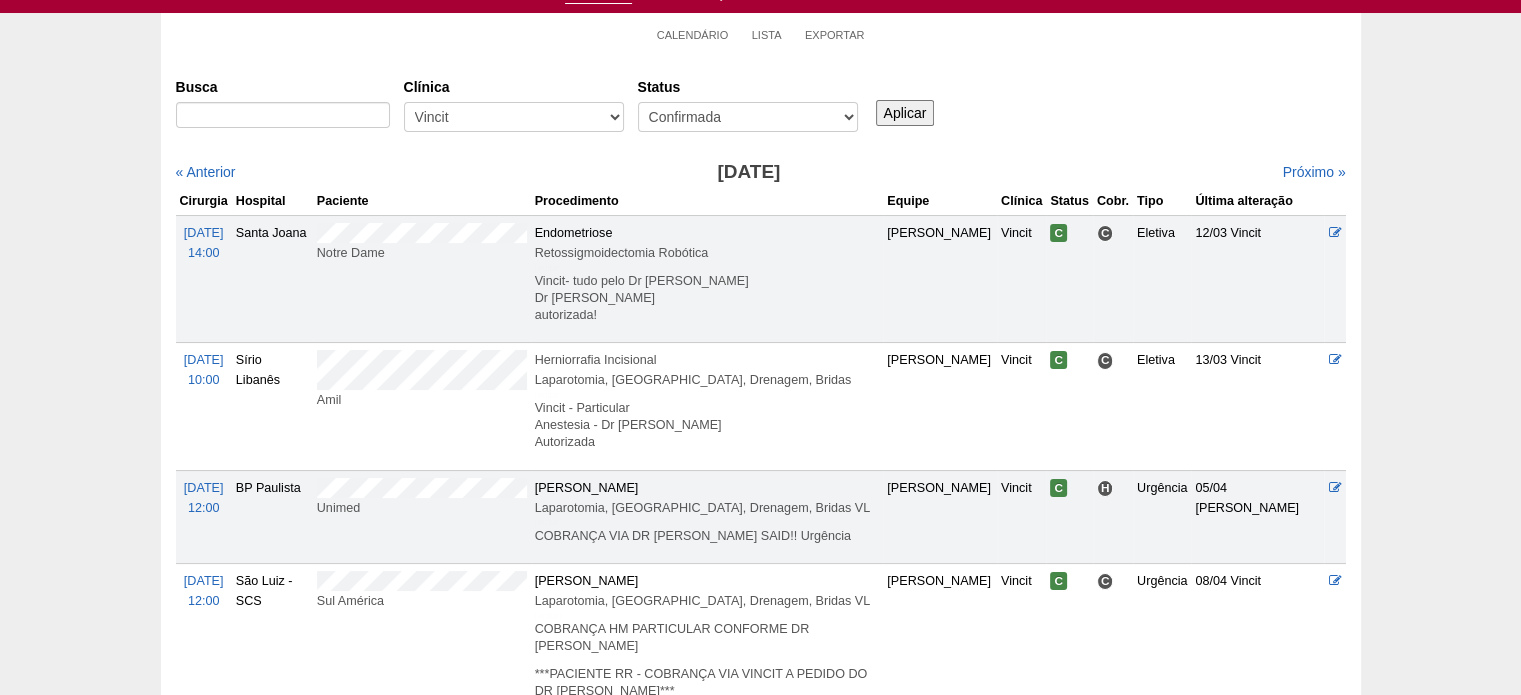 scroll, scrollTop: 73, scrollLeft: 0, axis: vertical 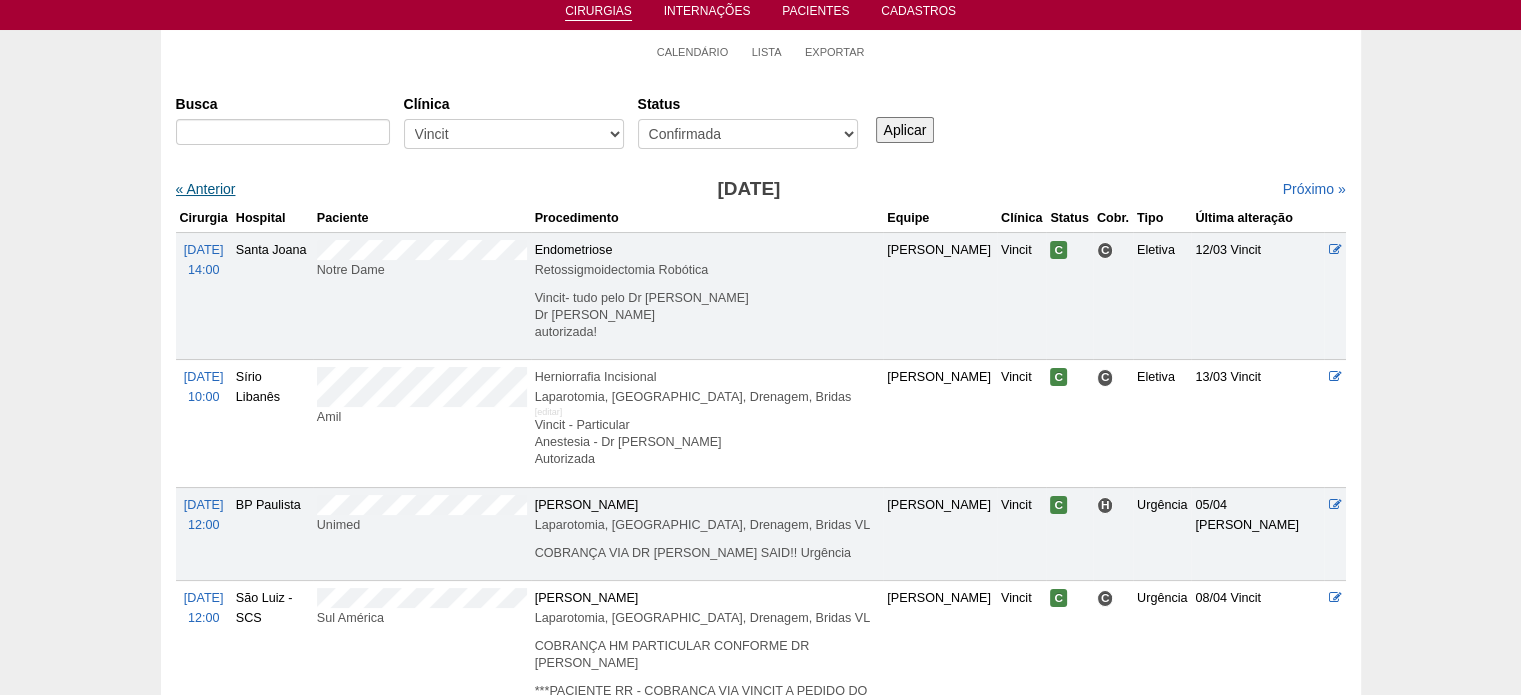 click on "« Anterior" at bounding box center (206, 189) 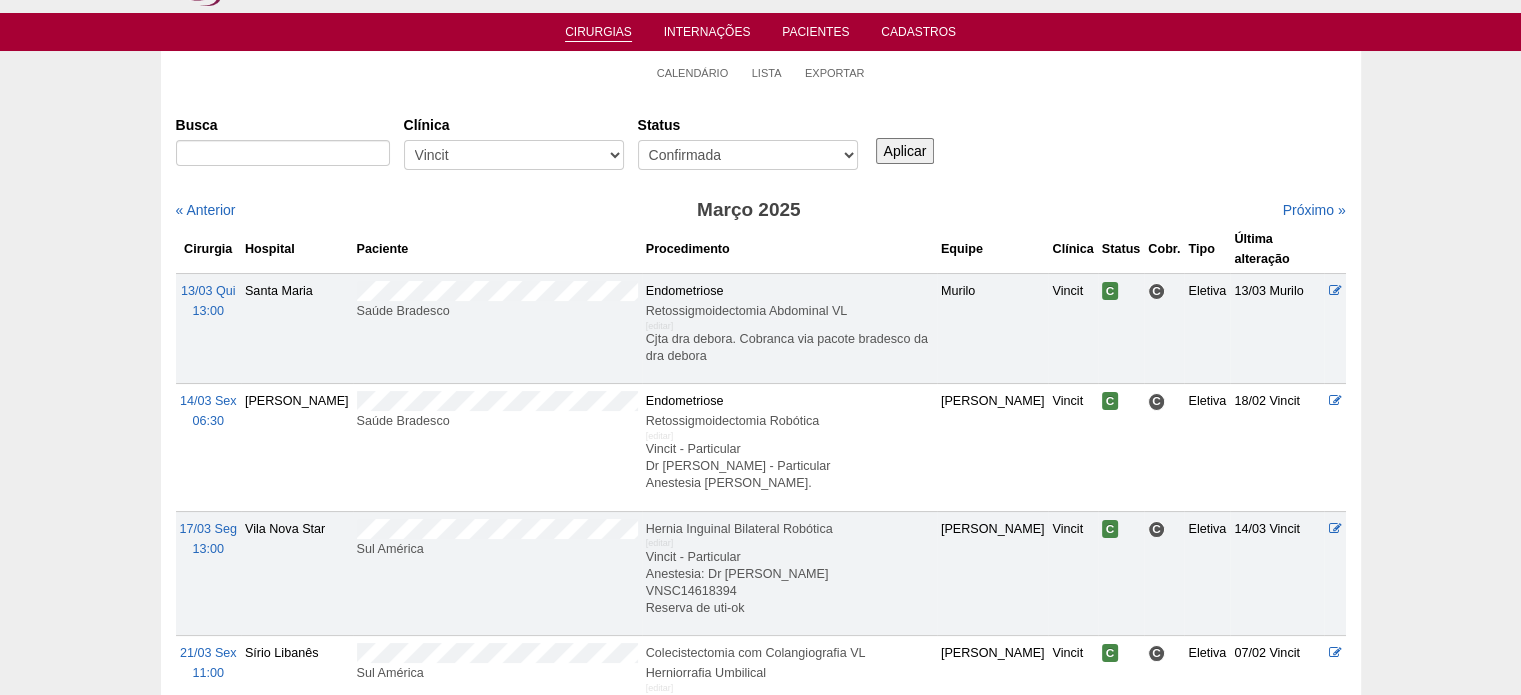 scroll, scrollTop: 0, scrollLeft: 0, axis: both 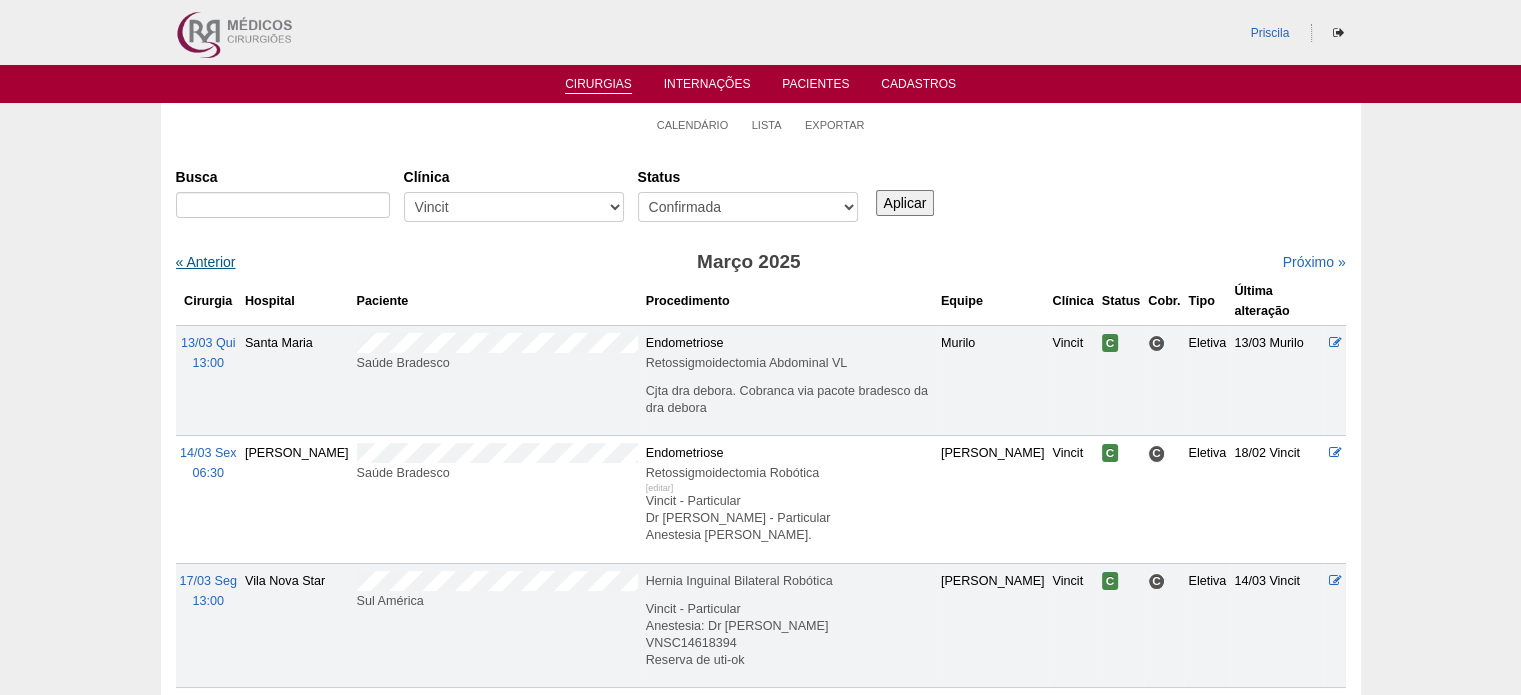 click on "« Anterior" at bounding box center (206, 262) 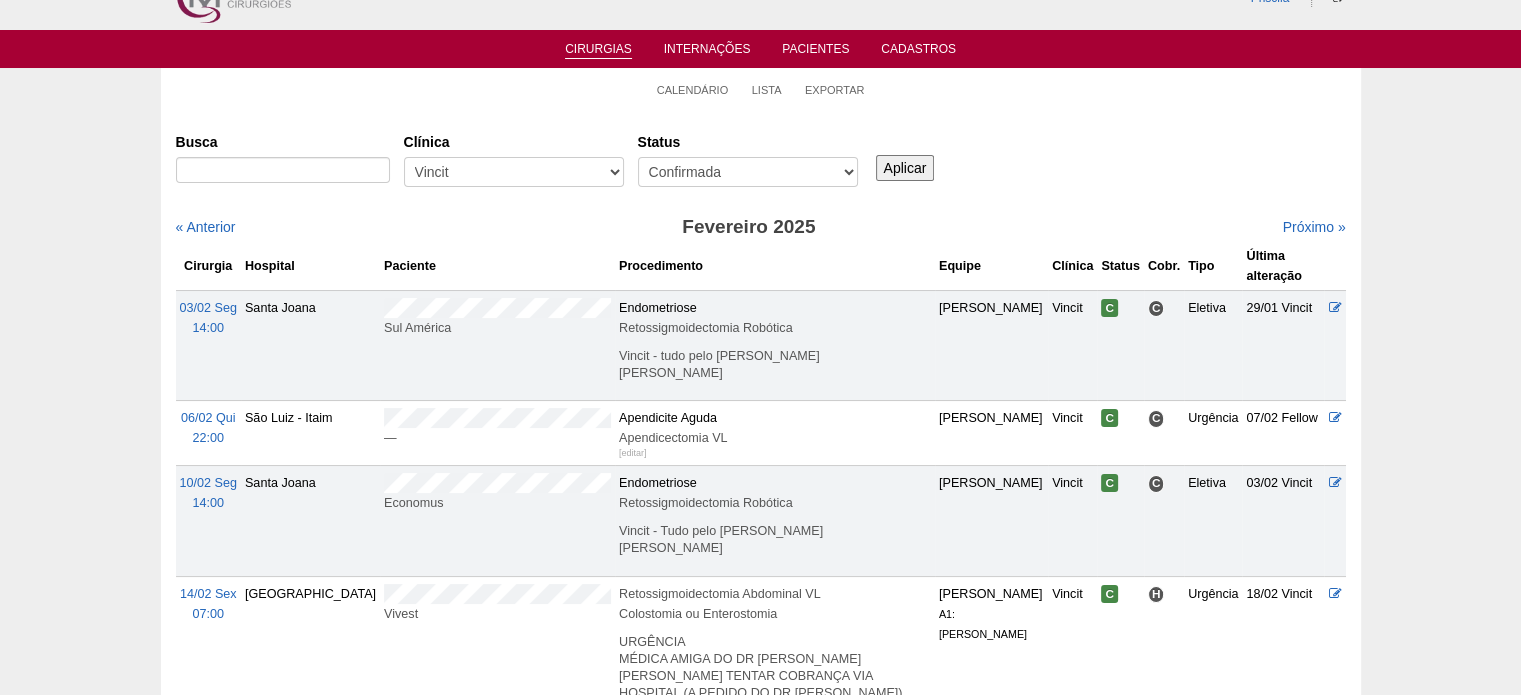 scroll, scrollTop: 0, scrollLeft: 0, axis: both 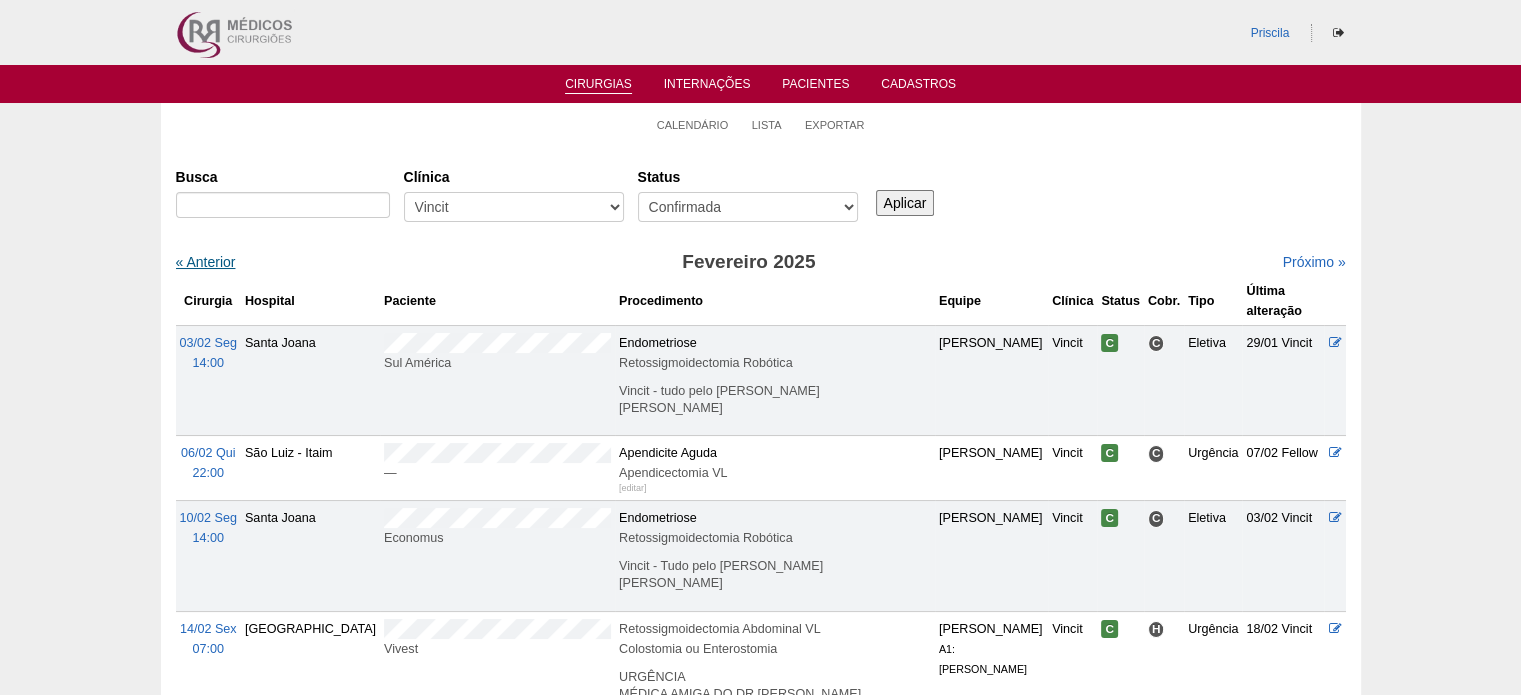 click on "« Anterior" at bounding box center [206, 262] 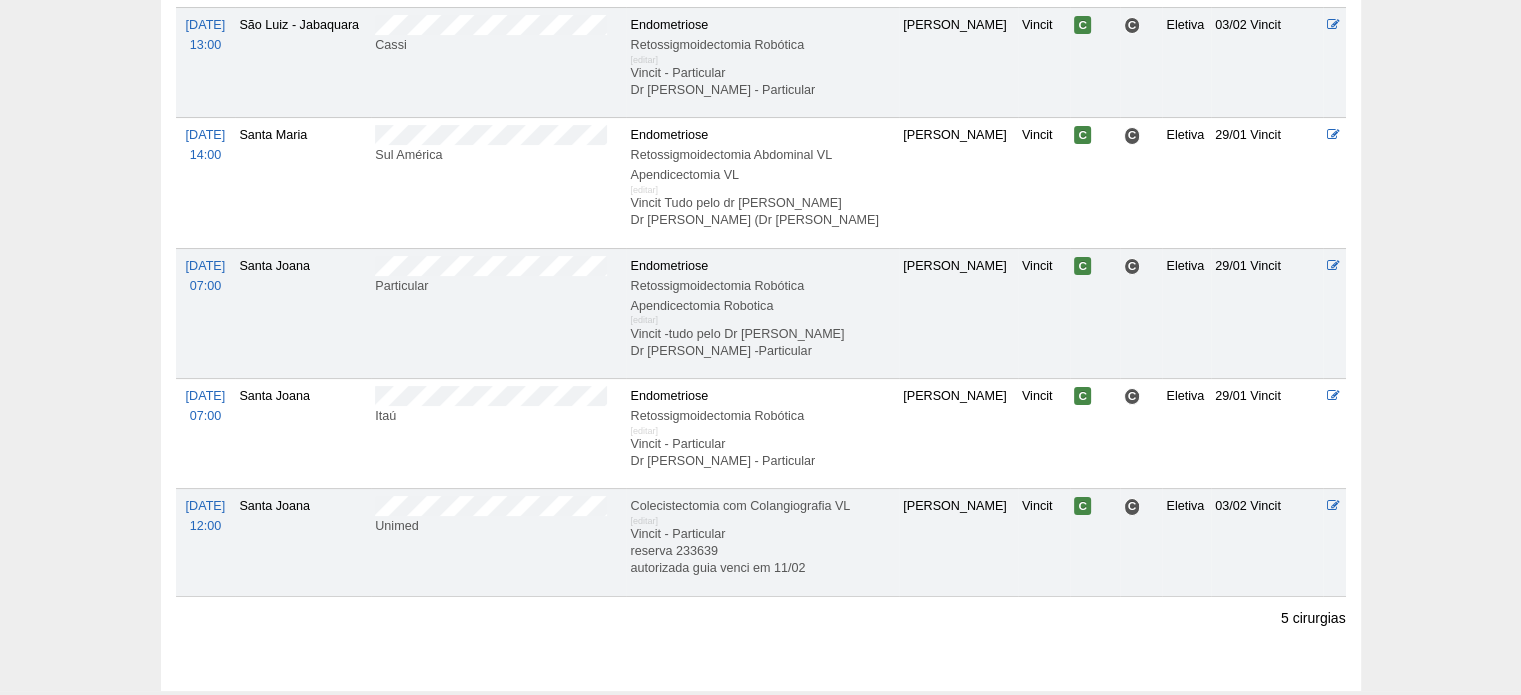 scroll, scrollTop: 0, scrollLeft: 0, axis: both 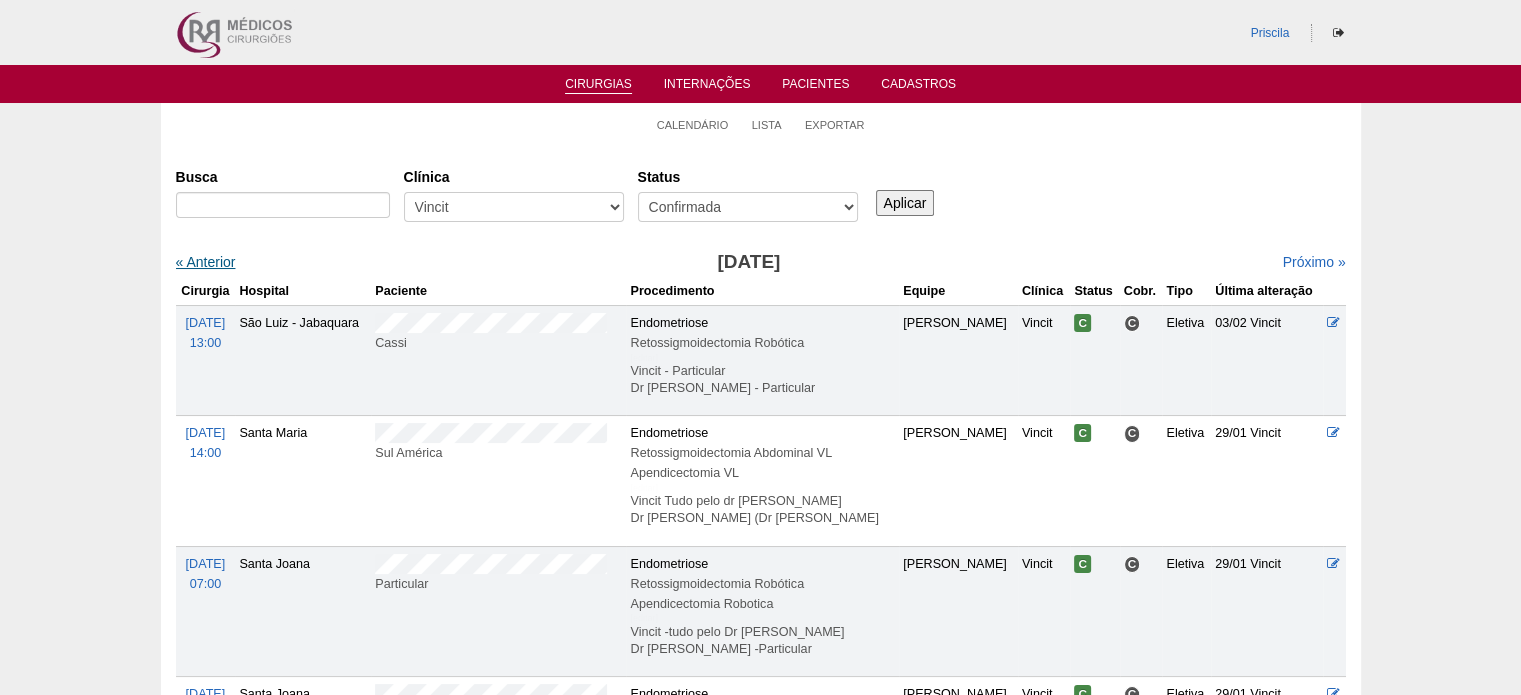 click on "« Anterior" at bounding box center (206, 262) 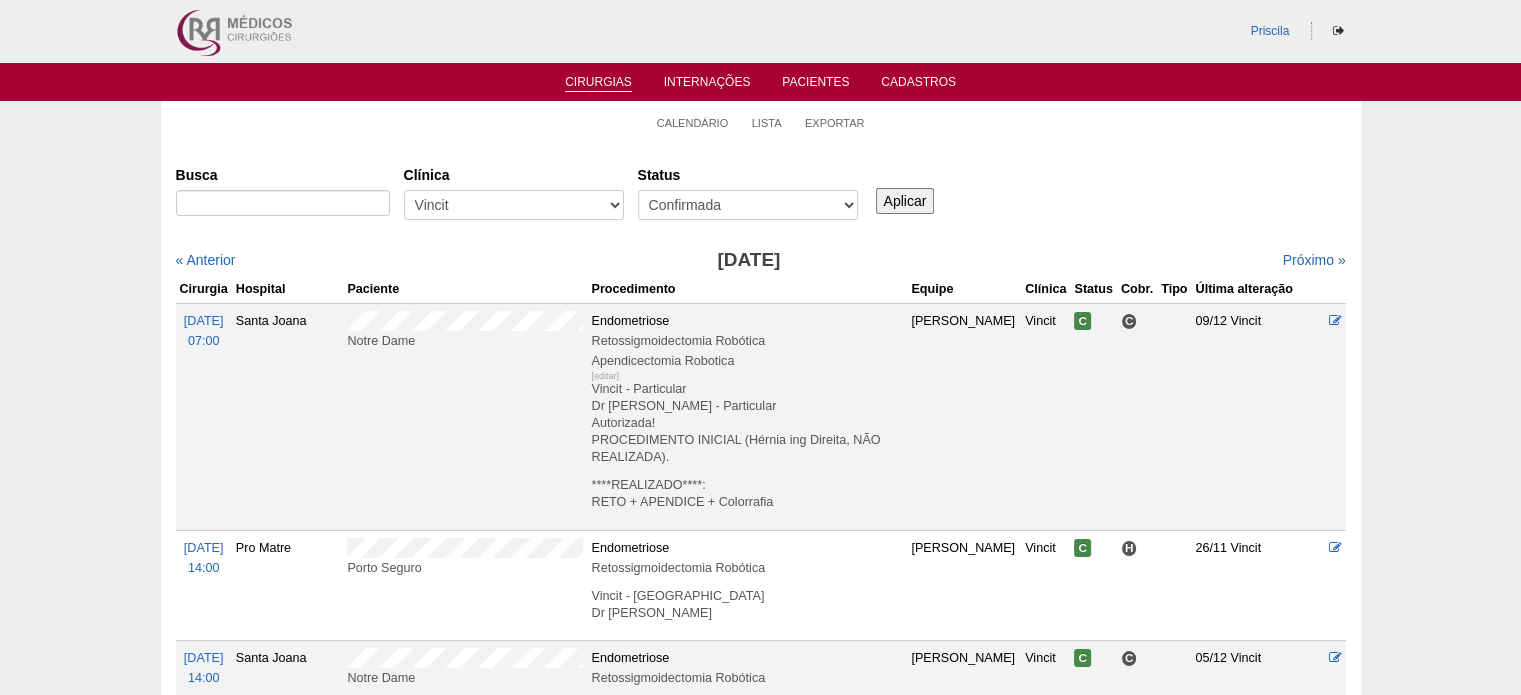 scroll, scrollTop: 0, scrollLeft: 0, axis: both 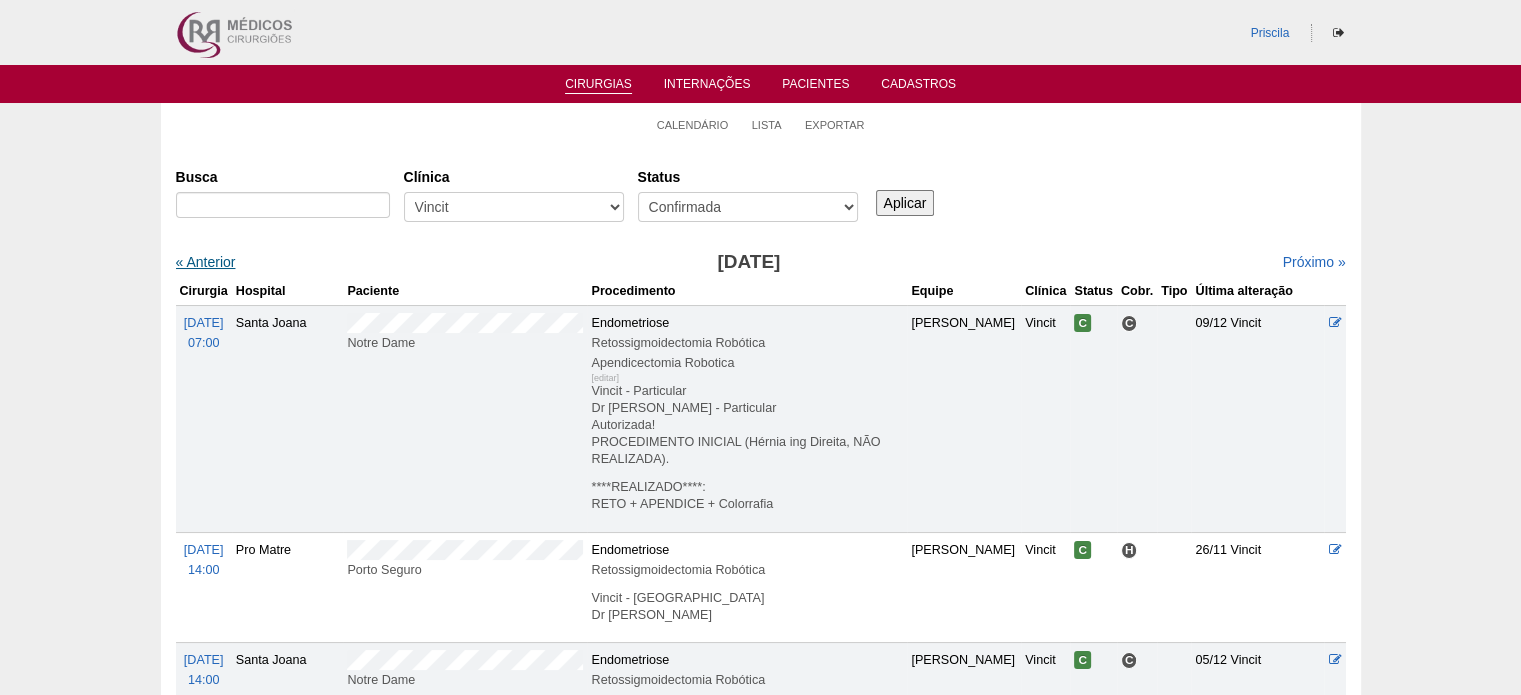 click on "« Anterior" at bounding box center [206, 262] 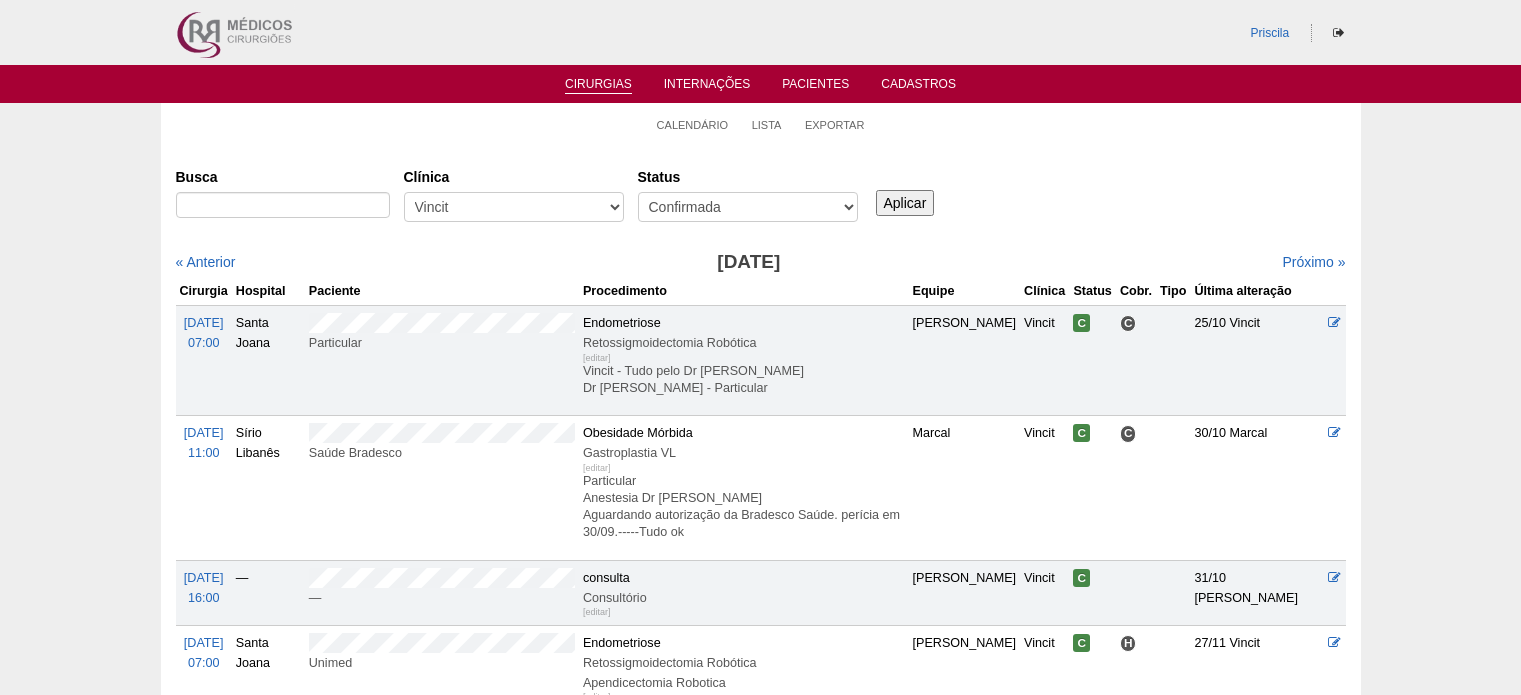 scroll, scrollTop: 0, scrollLeft: 0, axis: both 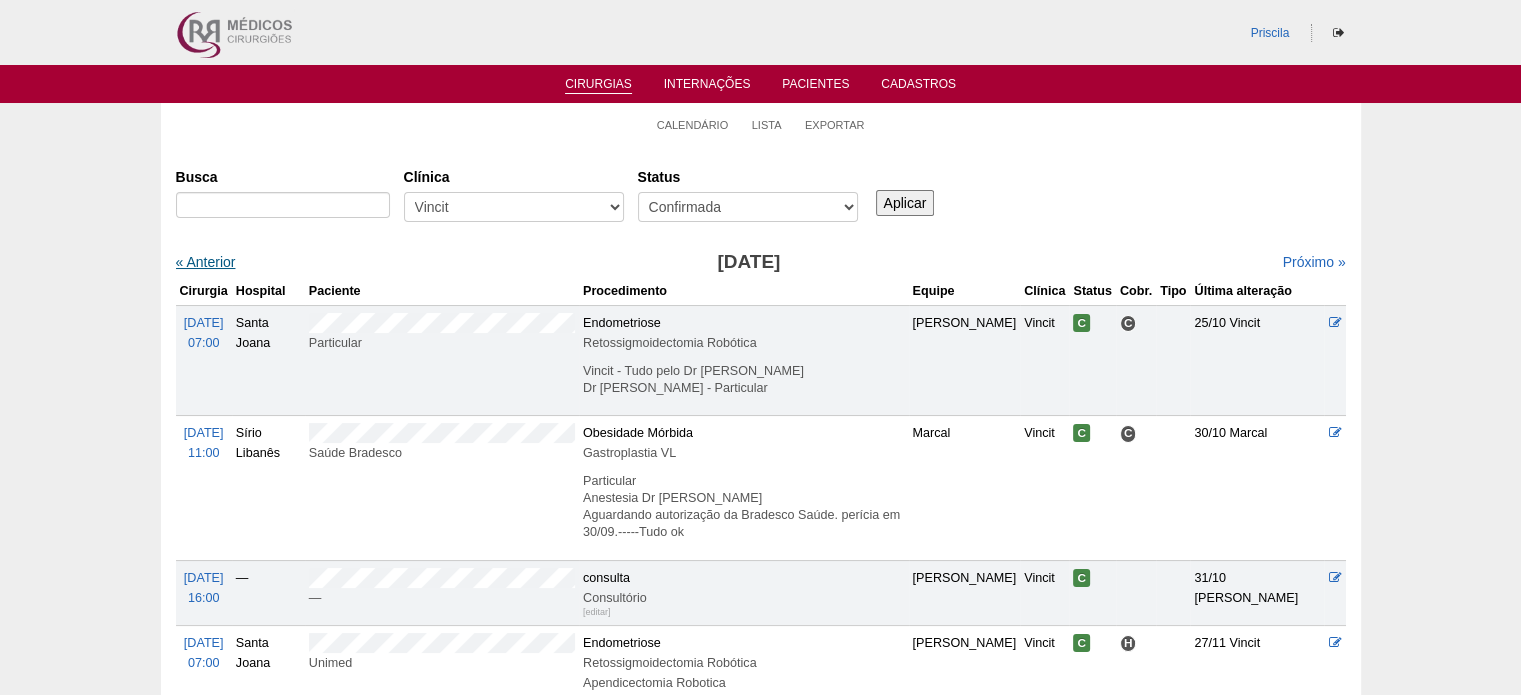 click on "« Anterior" at bounding box center (206, 262) 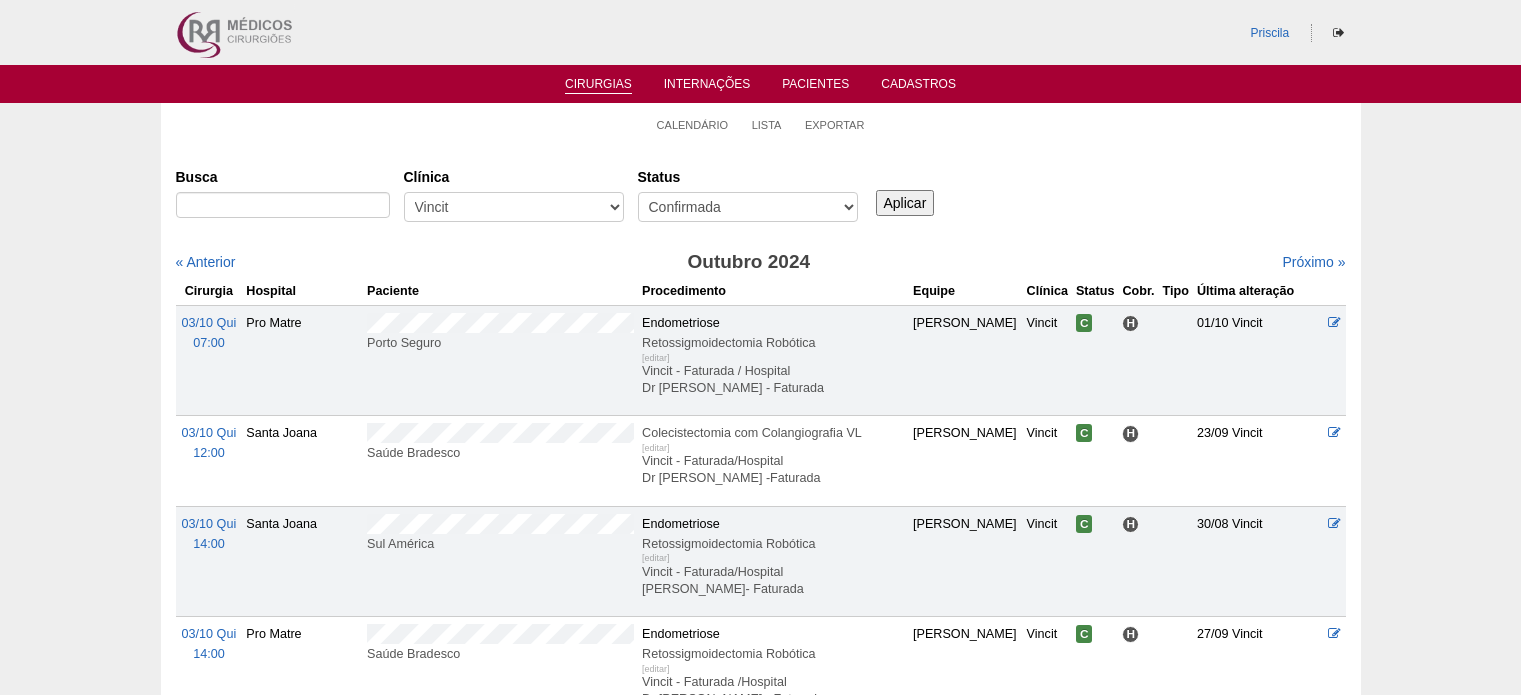 scroll, scrollTop: 0, scrollLeft: 0, axis: both 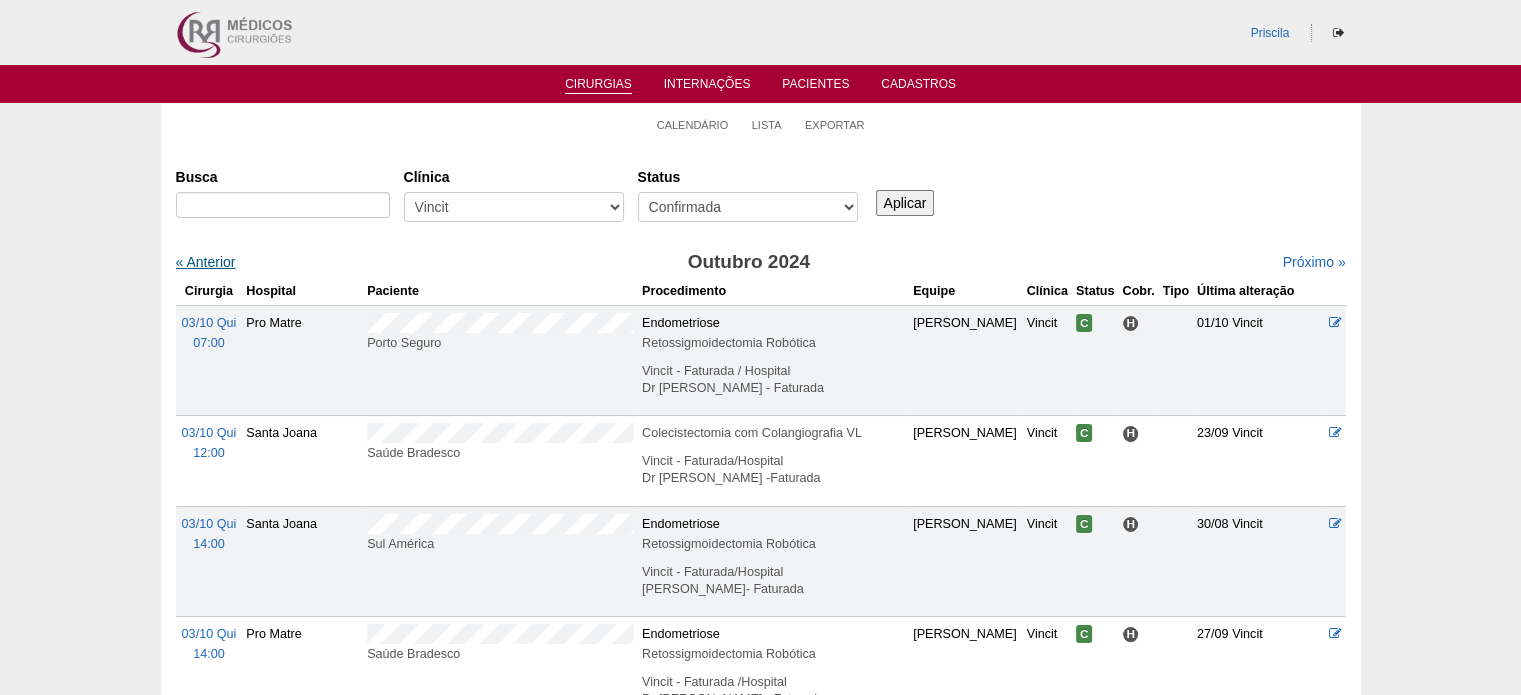 click on "« Anterior" at bounding box center (206, 262) 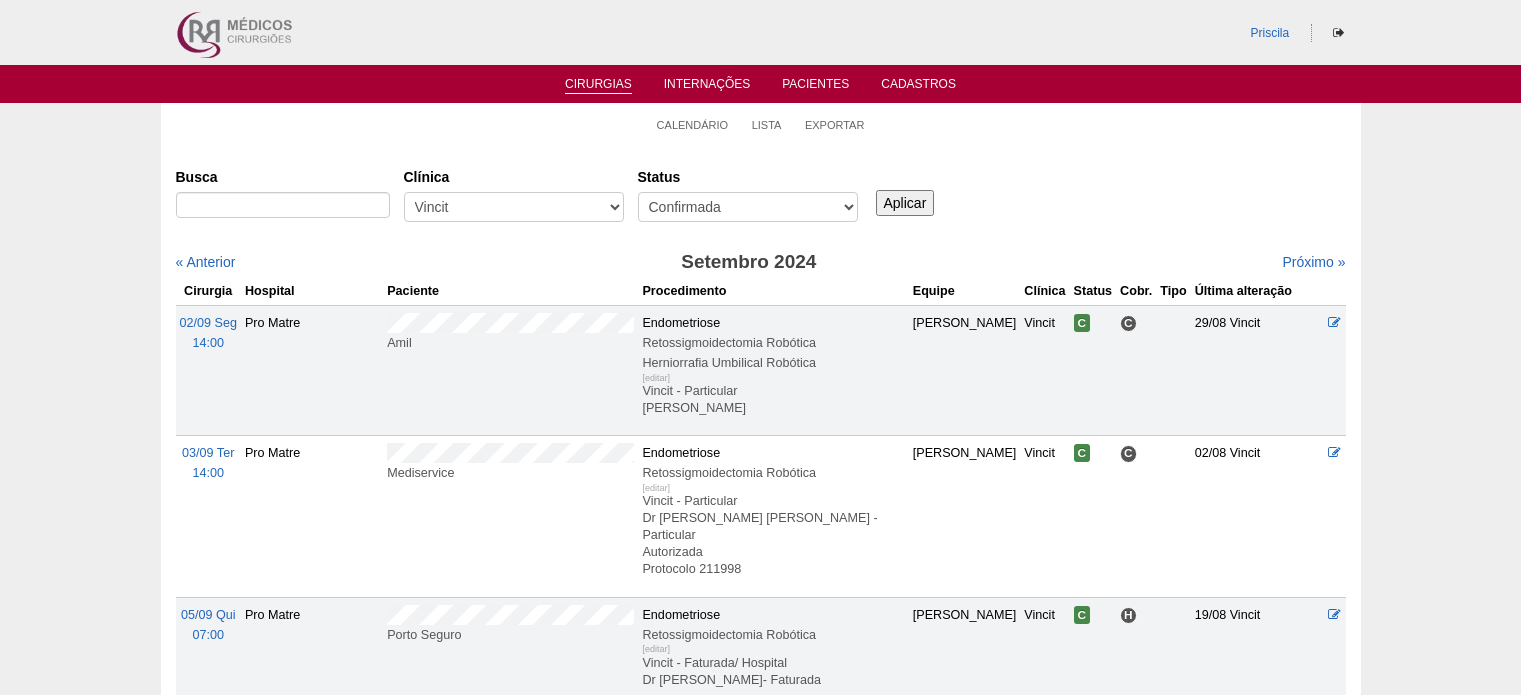 scroll, scrollTop: 0, scrollLeft: 0, axis: both 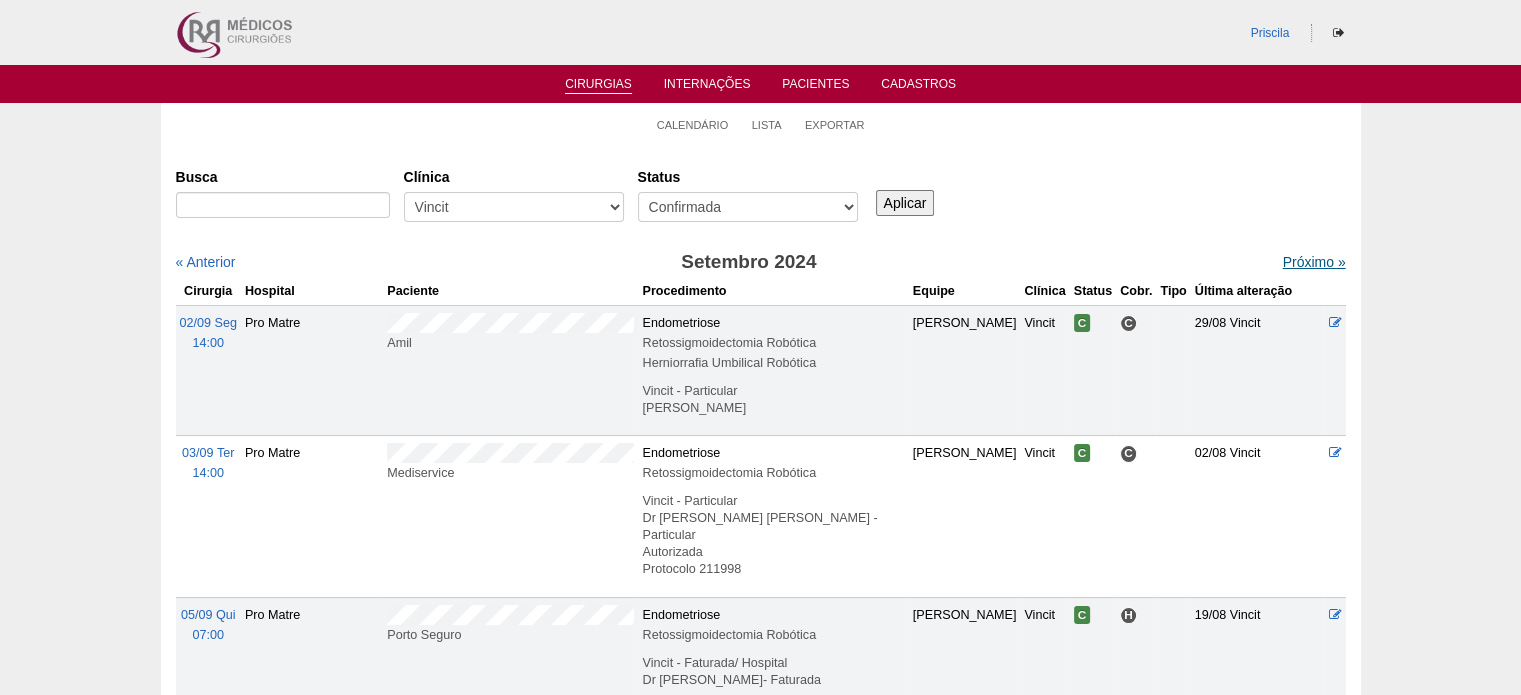 click on "Próximo »" at bounding box center (1313, 262) 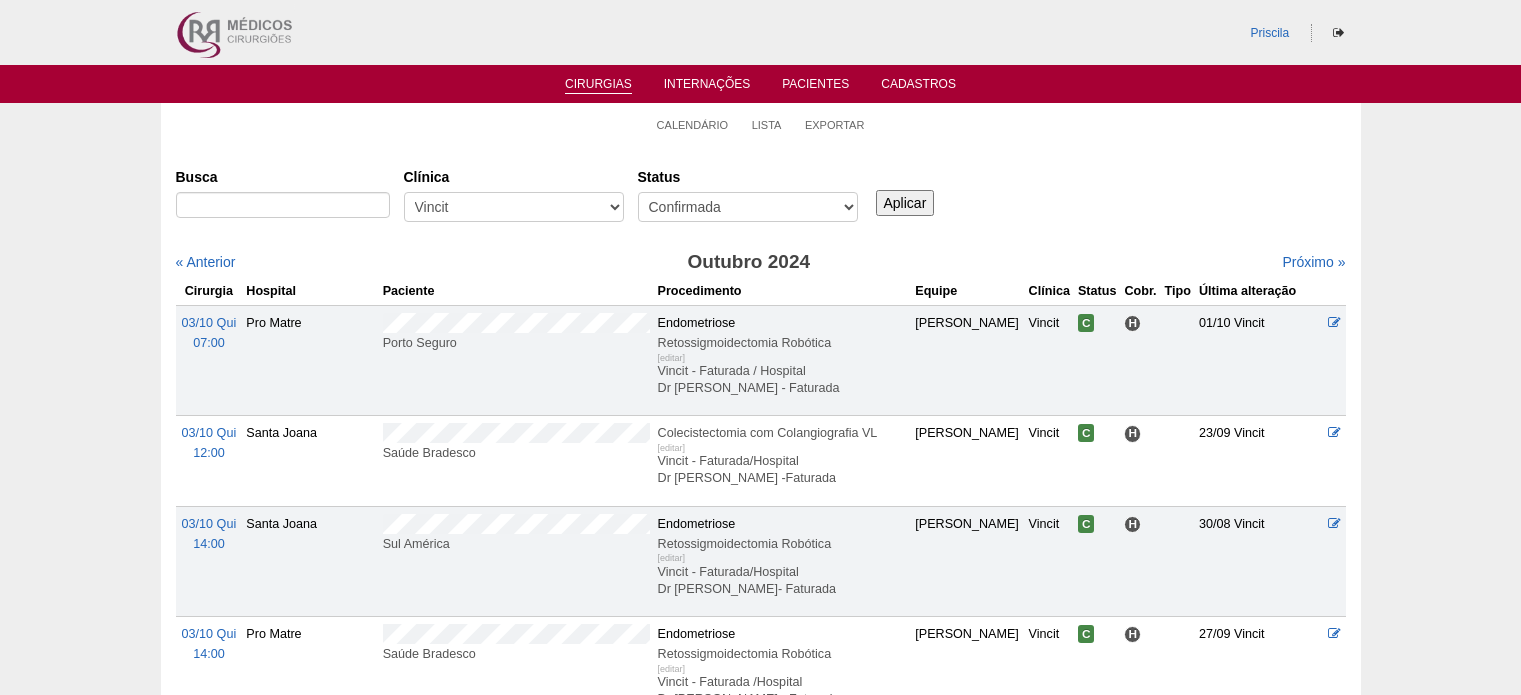 scroll, scrollTop: 0, scrollLeft: 0, axis: both 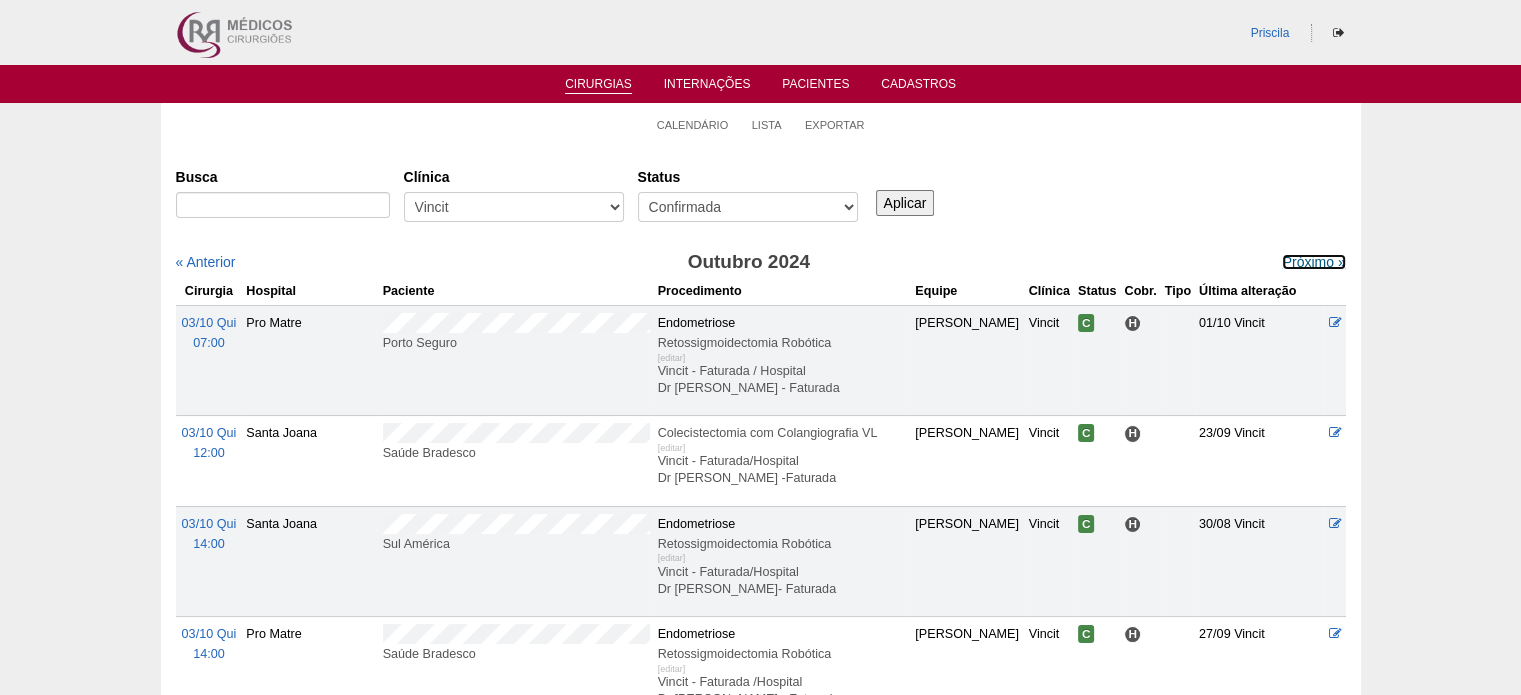 click on "Próximo »" at bounding box center (1313, 262) 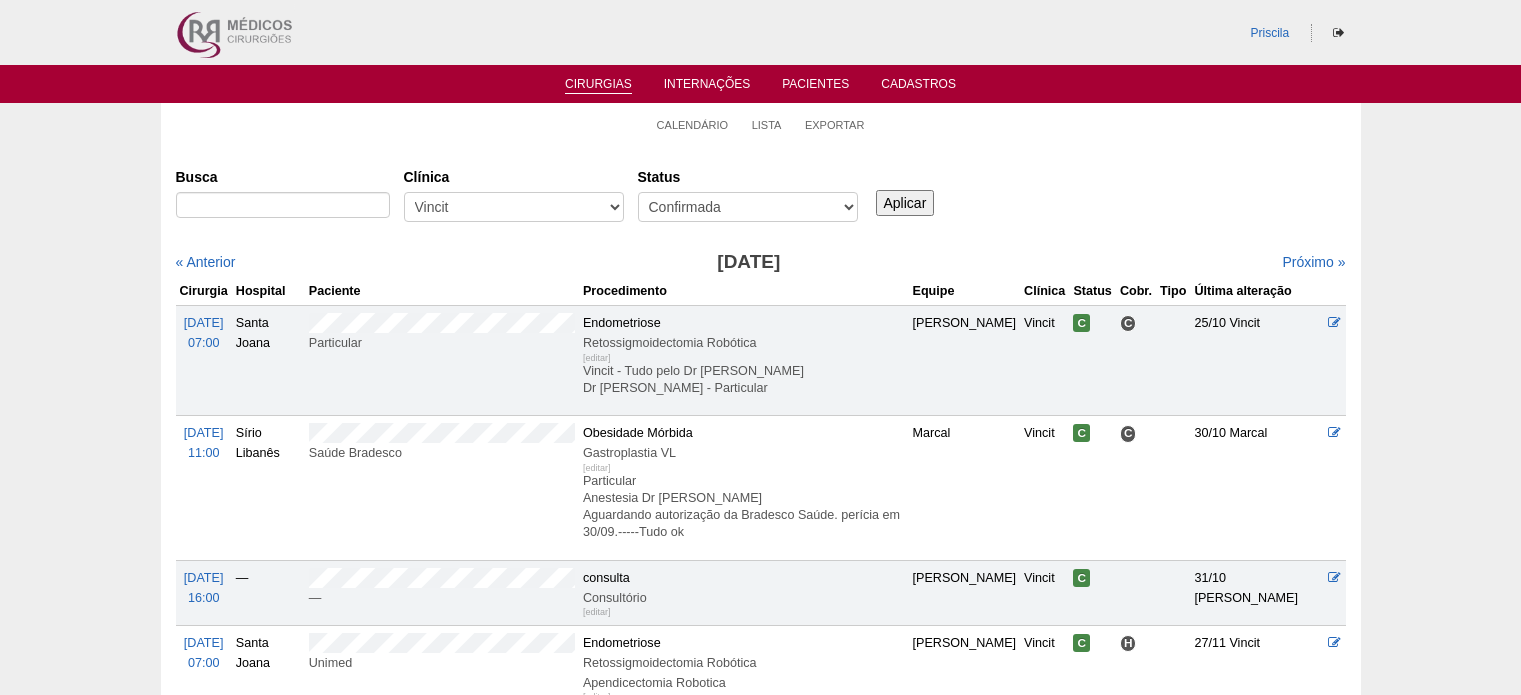 scroll, scrollTop: 0, scrollLeft: 0, axis: both 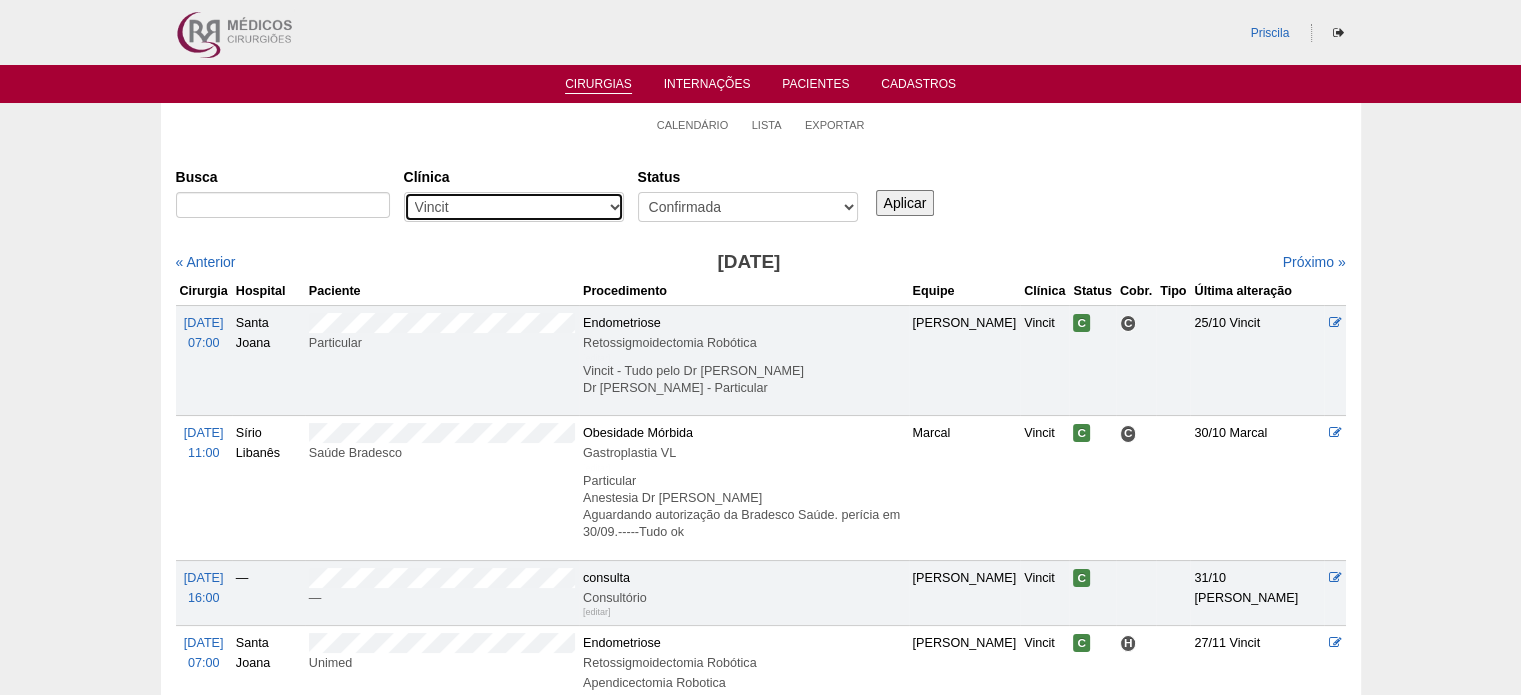 click on "- Qualquer - 6R Alphaville Assunção Bartira Brasil Christovão da Gama Cruz Azul Ifor Neomater RR Médicos - Santo André RR Médicos - [GEOGRAPHIC_DATA] Médicos - São Caetano [GEOGRAPHIC_DATA] [GEOGRAPHIC_DATA] Vincit" at bounding box center [514, 207] 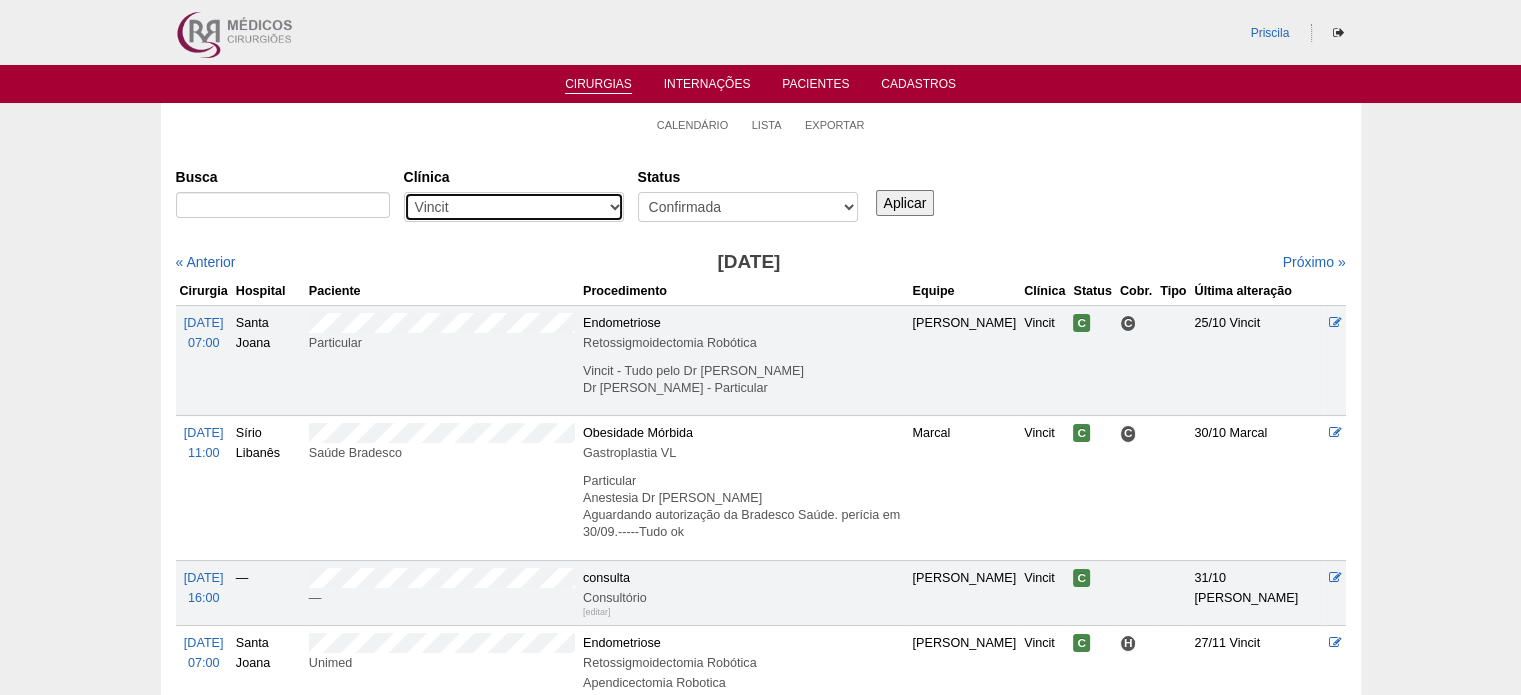 select on "22" 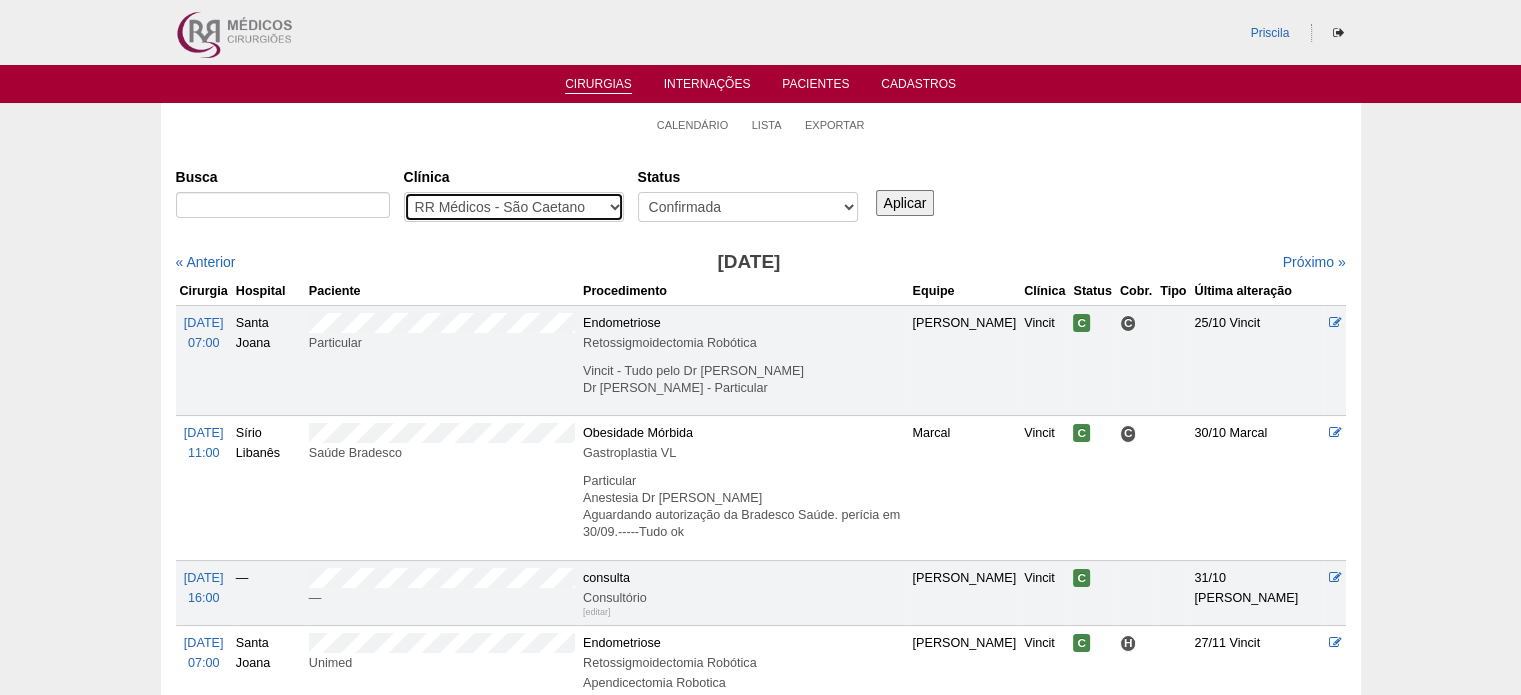 click on "- Qualquer - 6R Alphaville Assunção Bartira Brasil Christovão da Gama Cruz Azul Ifor Neomater RR Médicos - Santo André RR Médicos - [GEOGRAPHIC_DATA] Médicos - São Caetano [GEOGRAPHIC_DATA] [GEOGRAPHIC_DATA] Vincit" at bounding box center [514, 207] 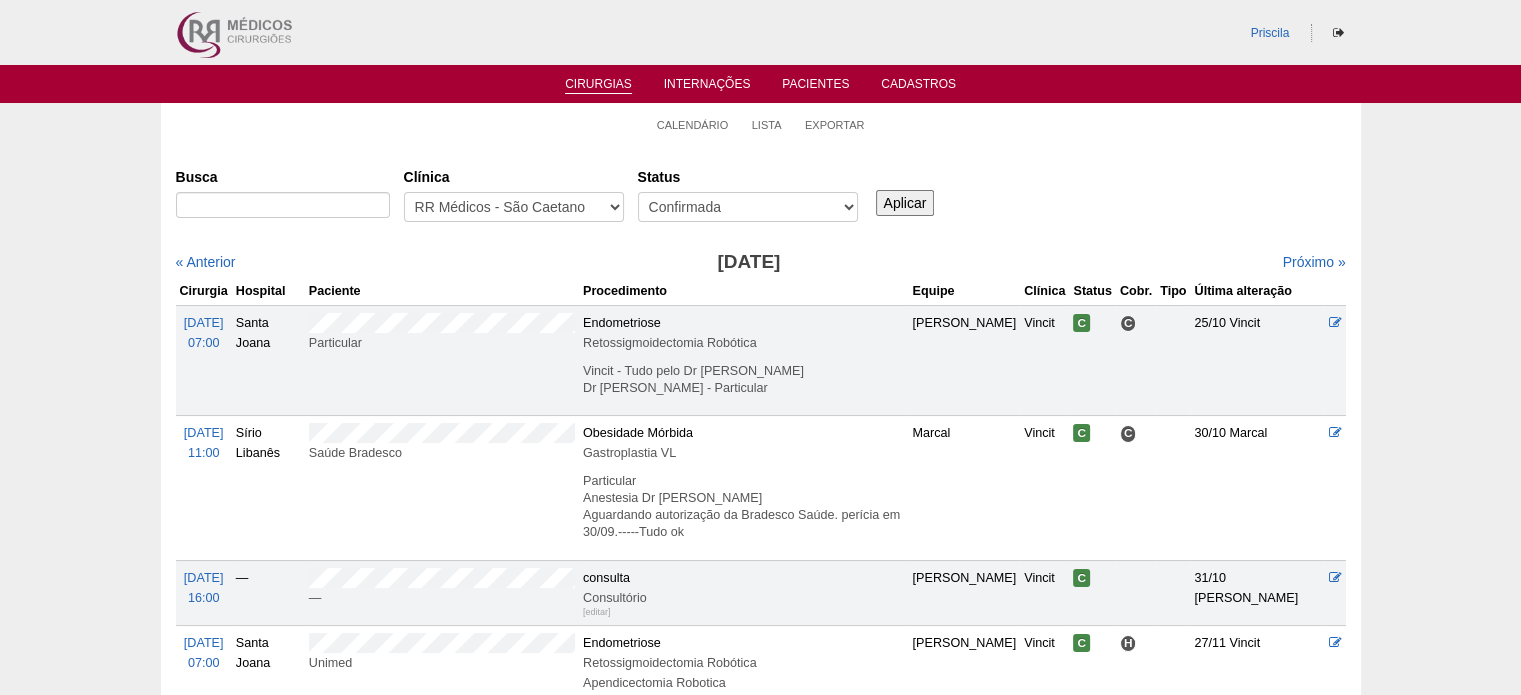click on "Aplicar" at bounding box center (905, 203) 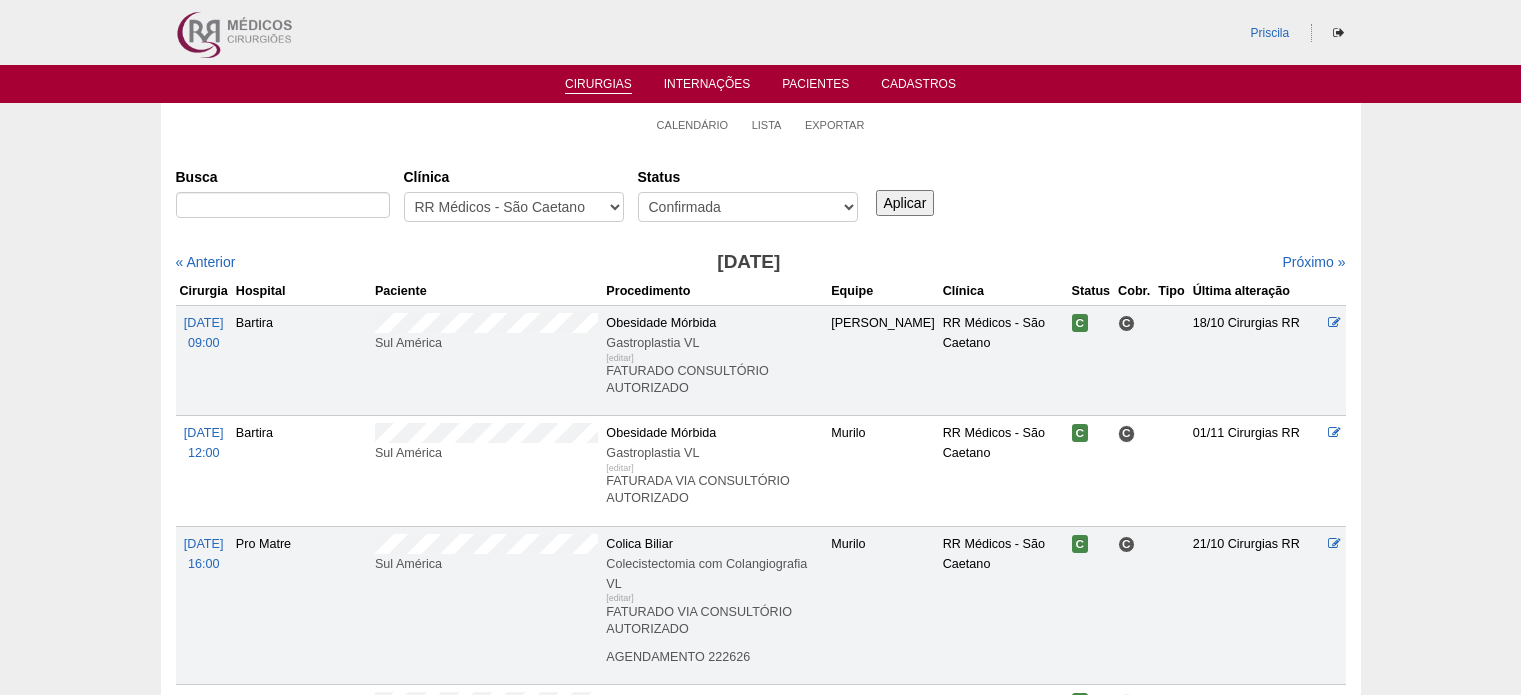 scroll, scrollTop: 0, scrollLeft: 0, axis: both 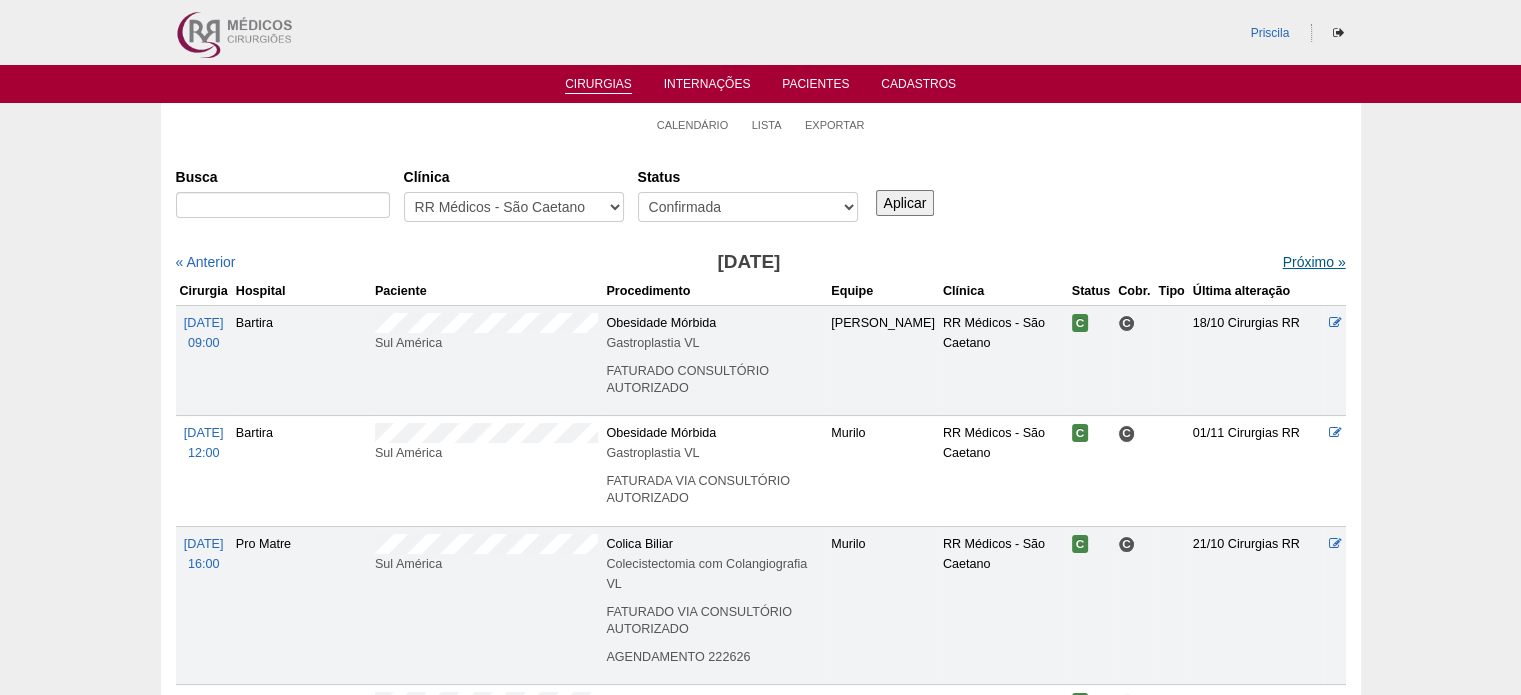 click on "Próximo »" at bounding box center [1313, 262] 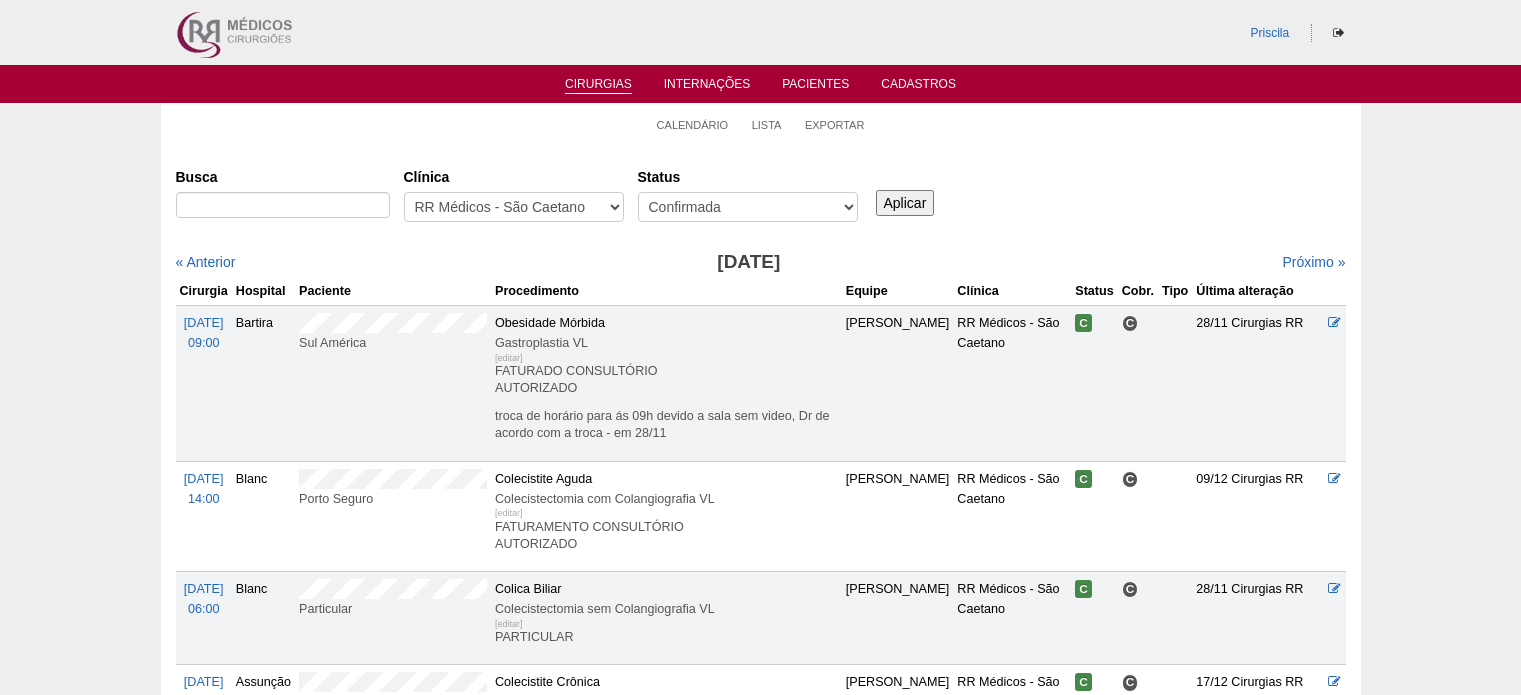 scroll, scrollTop: 0, scrollLeft: 0, axis: both 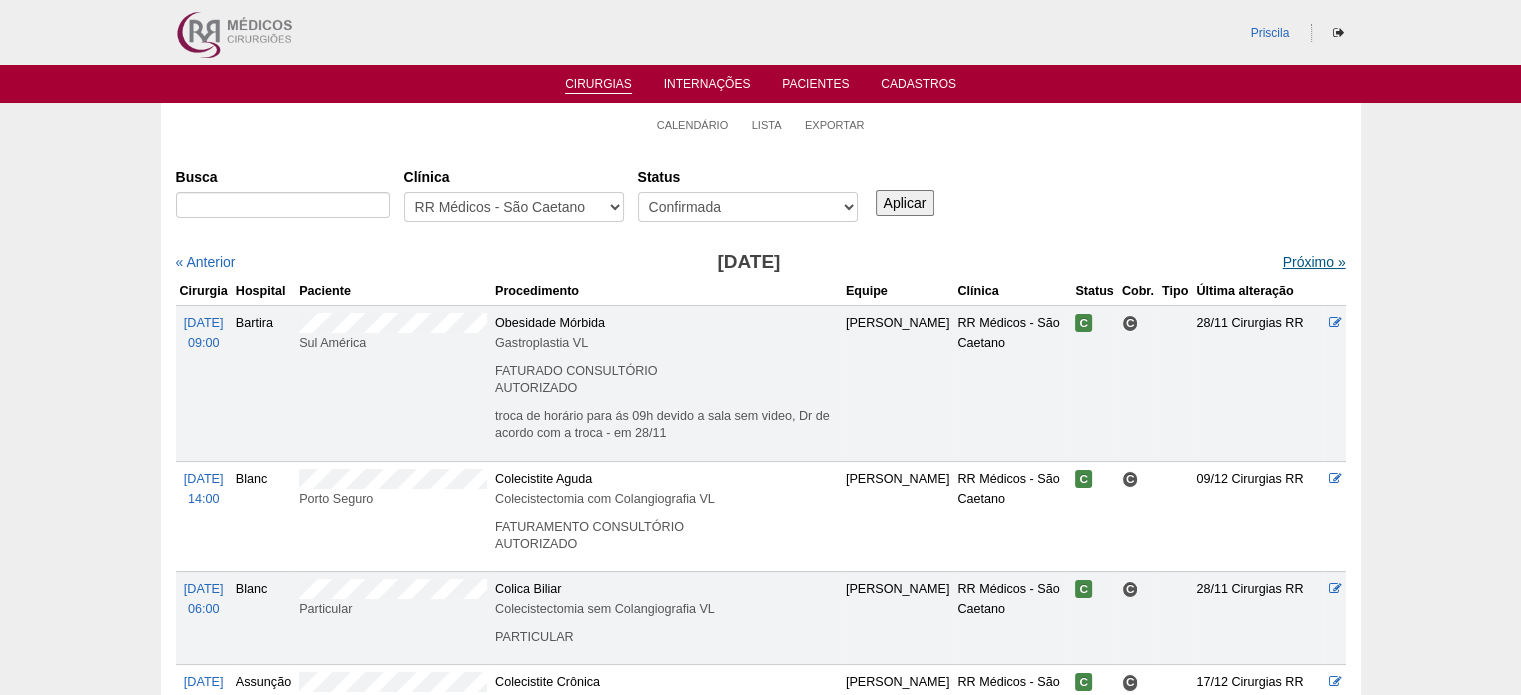 click on "Próximo »" at bounding box center [1313, 262] 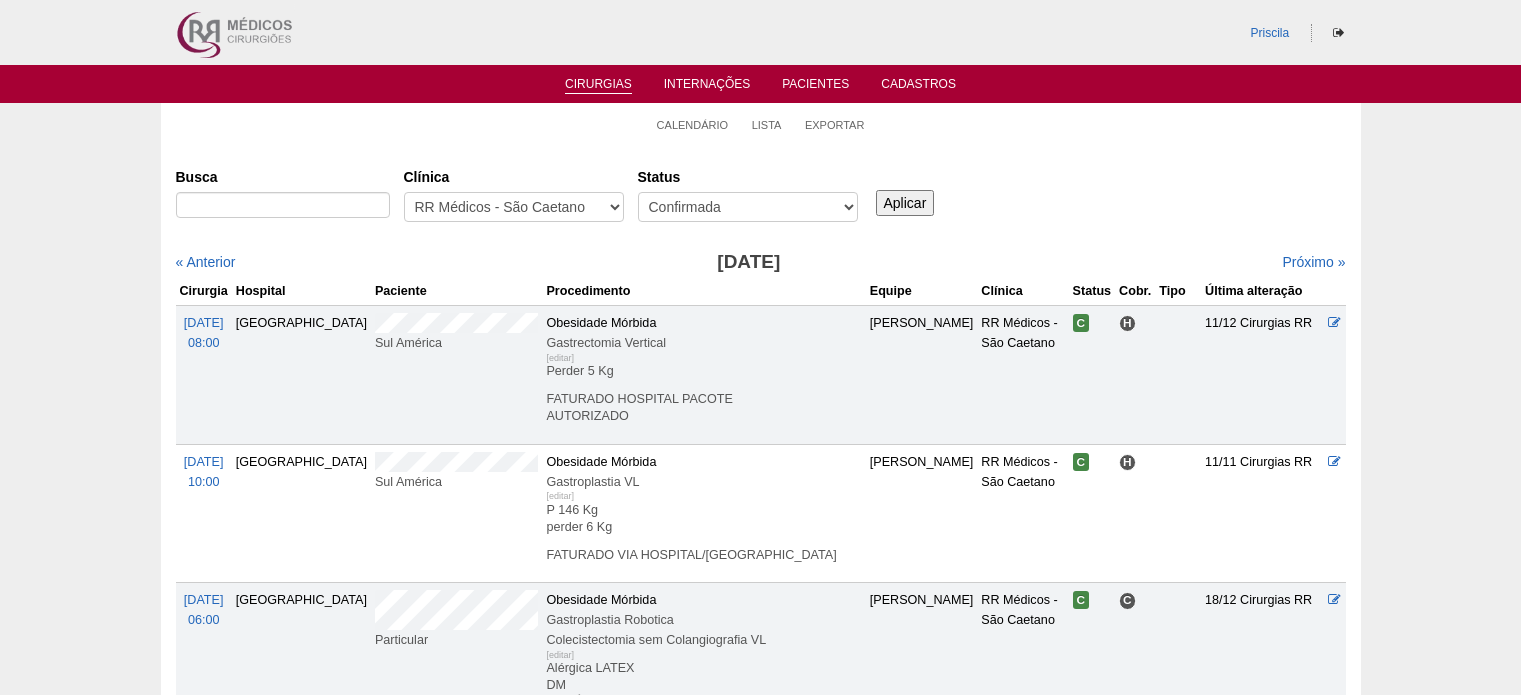 scroll, scrollTop: 0, scrollLeft: 0, axis: both 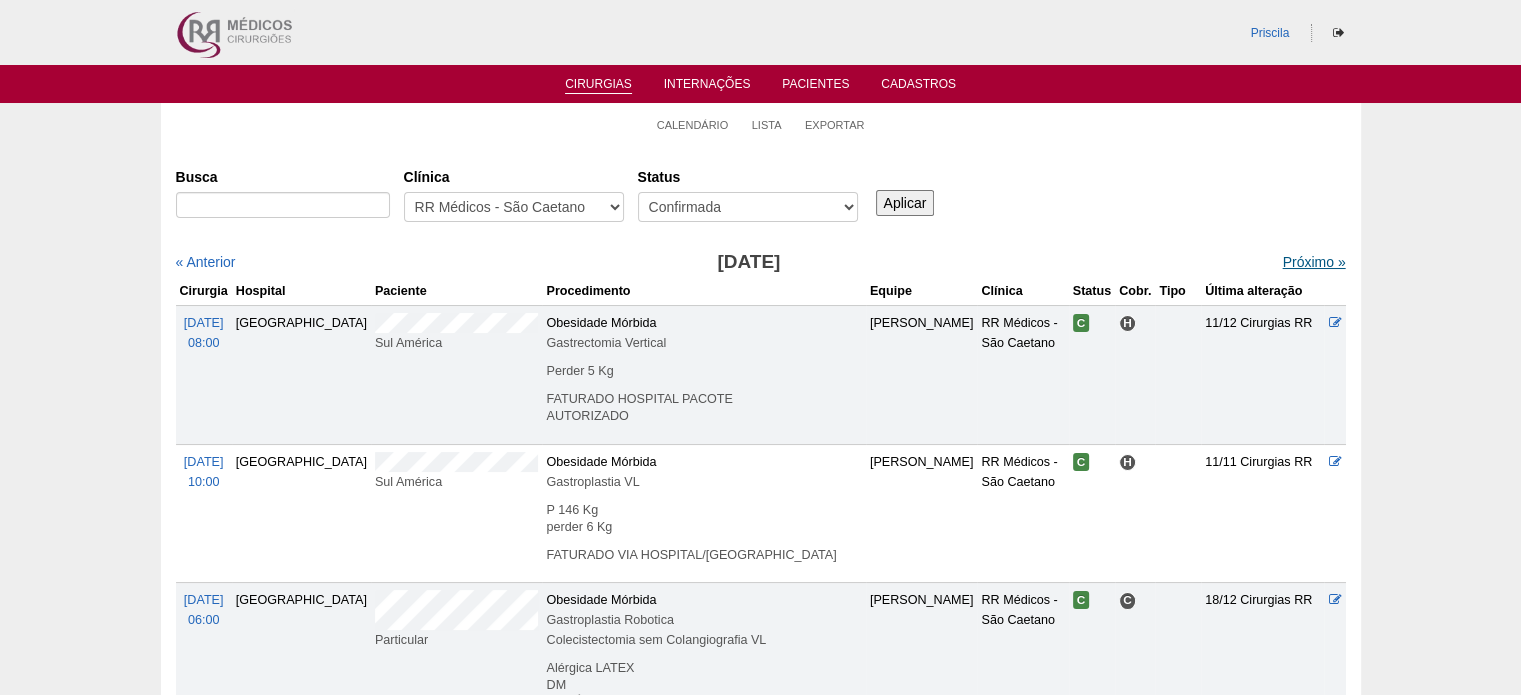 click on "Próximo »" at bounding box center [1313, 262] 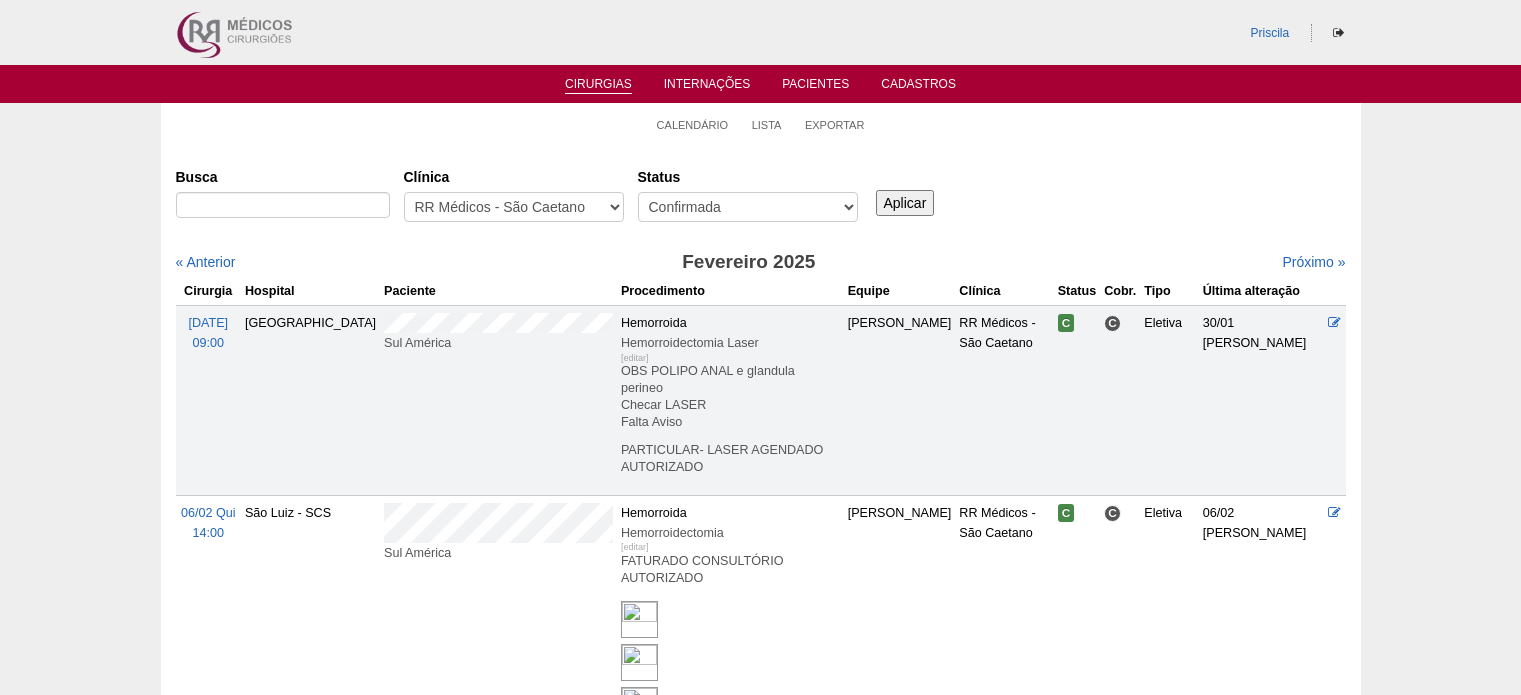 scroll, scrollTop: 0, scrollLeft: 0, axis: both 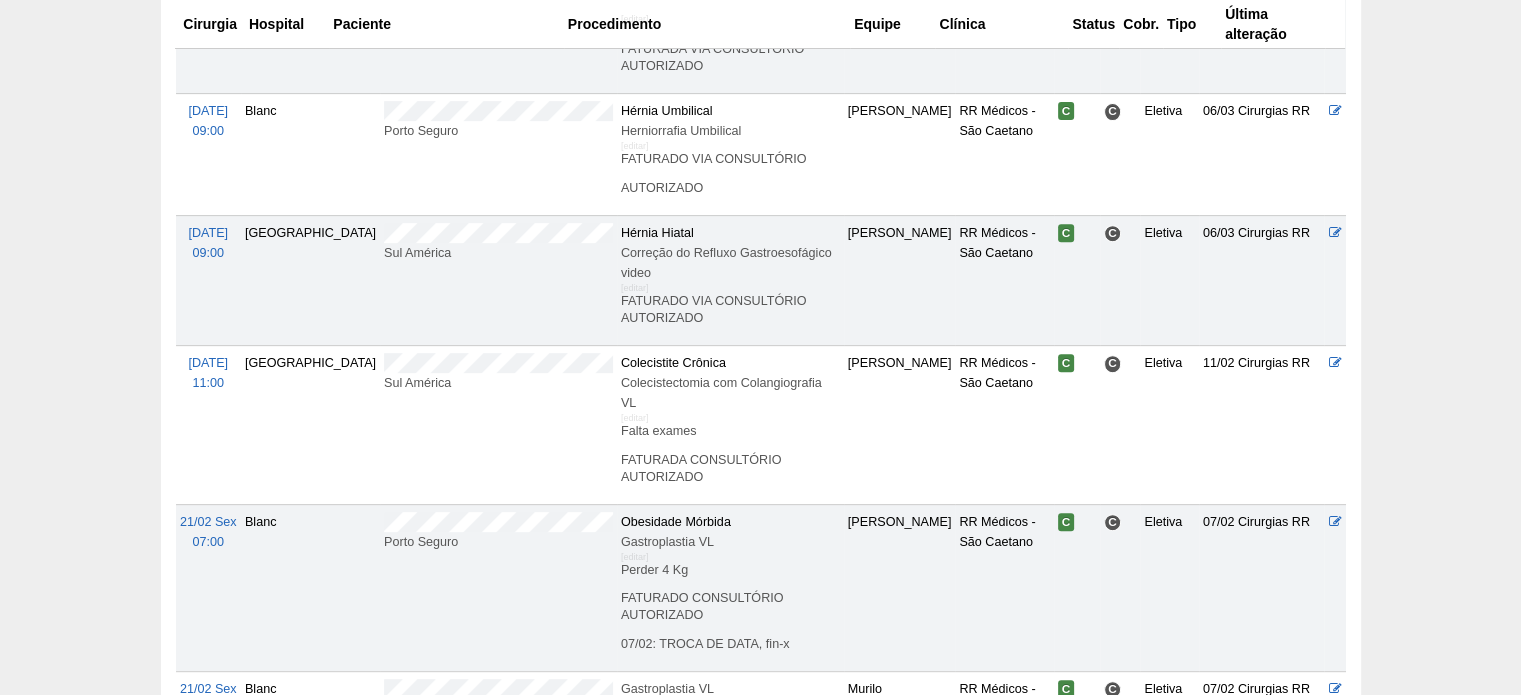 drag, startPoint x: 0, startPoint y: 0, endPoint x: 1518, endPoint y: 59, distance: 1519.1461 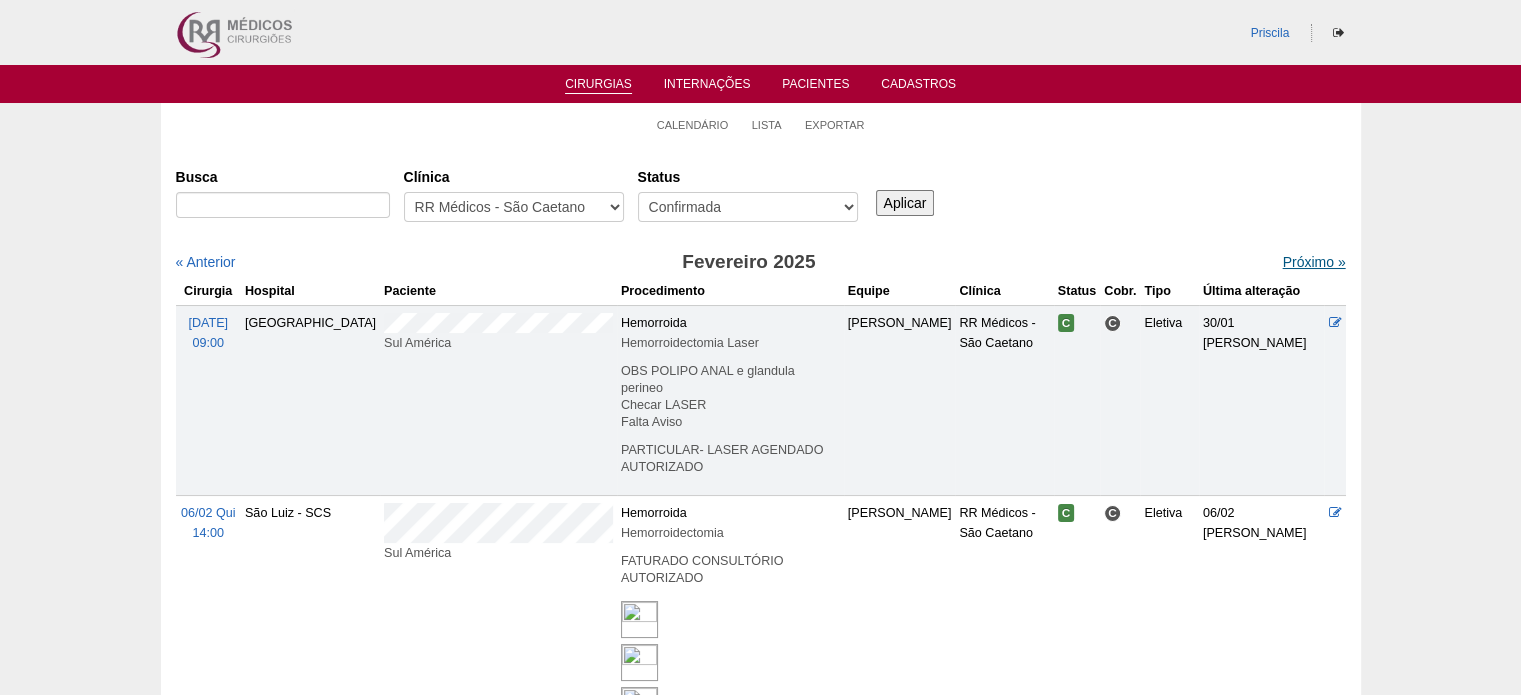 click on "Próximo »" at bounding box center (1313, 262) 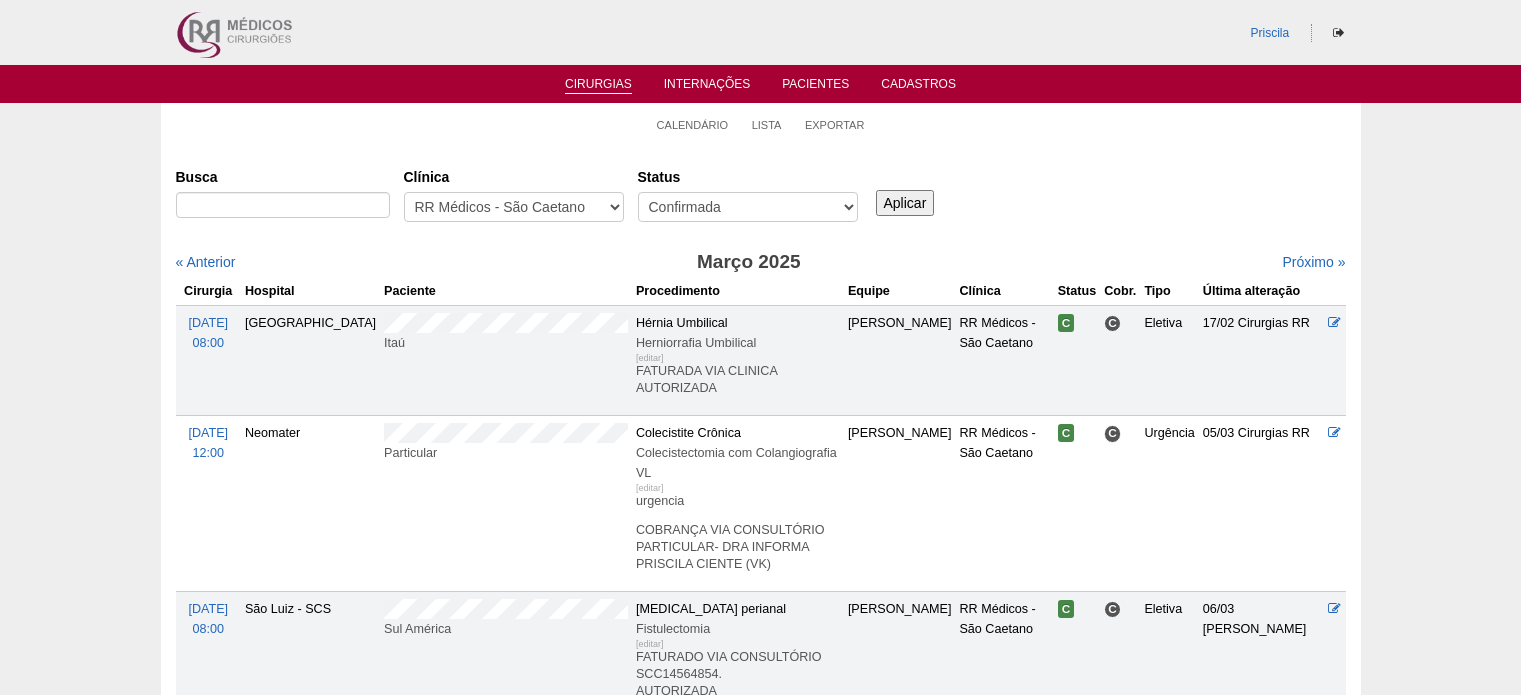 scroll, scrollTop: 0, scrollLeft: 0, axis: both 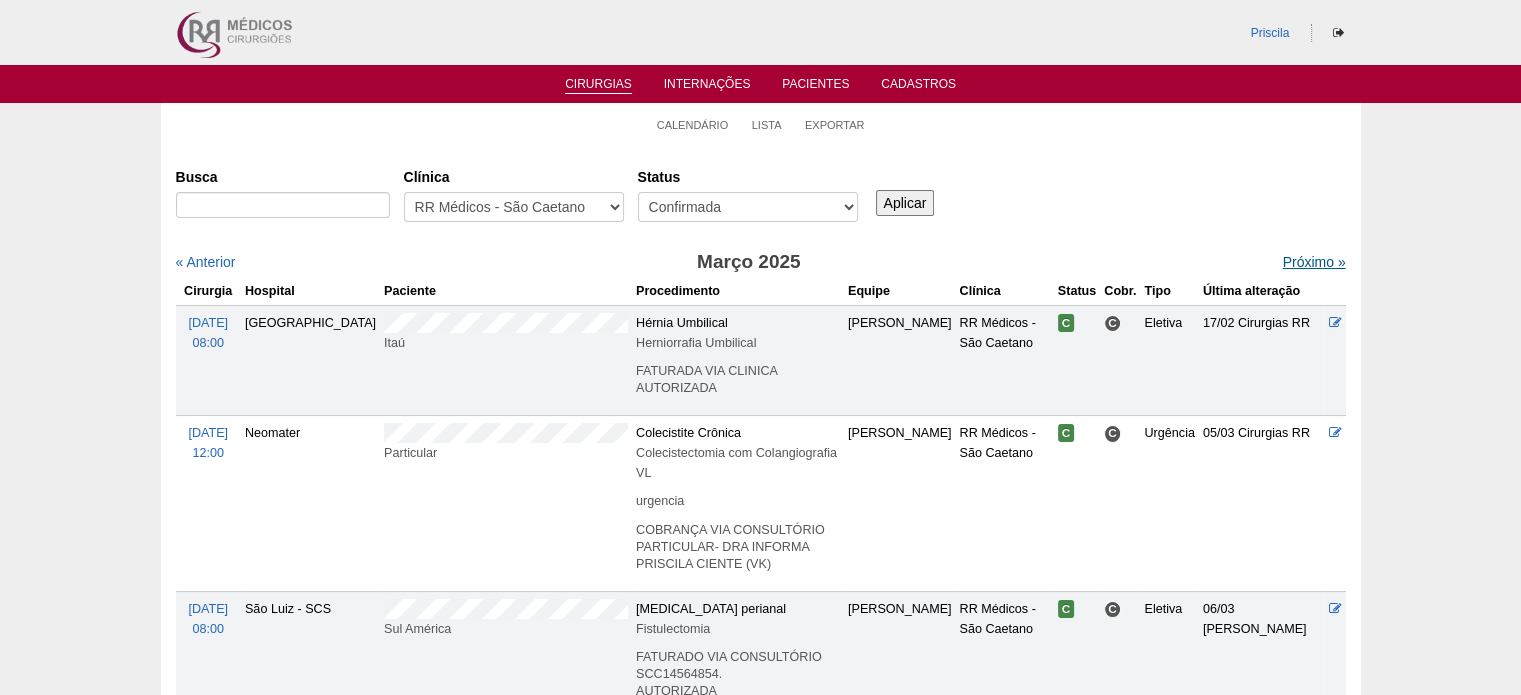 click on "Próximo »" at bounding box center (1313, 262) 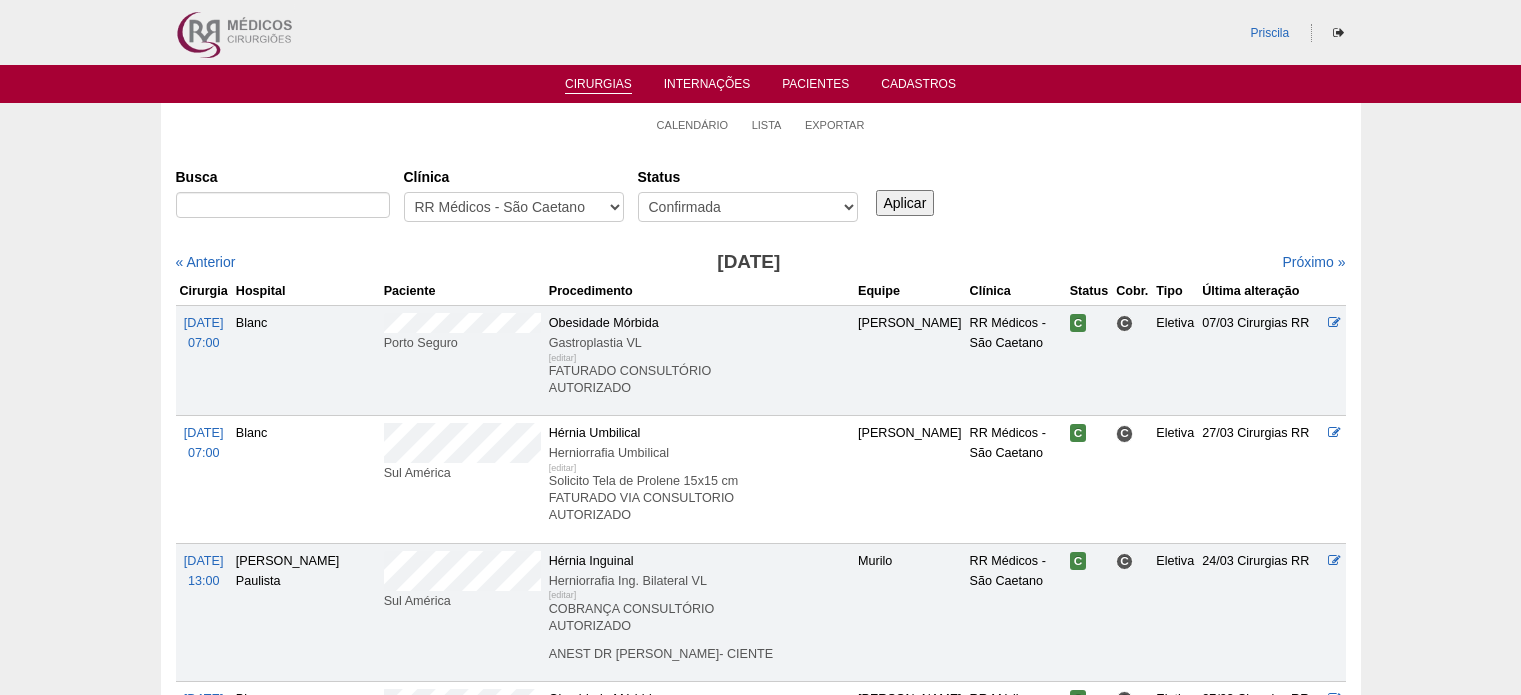 scroll, scrollTop: 0, scrollLeft: 0, axis: both 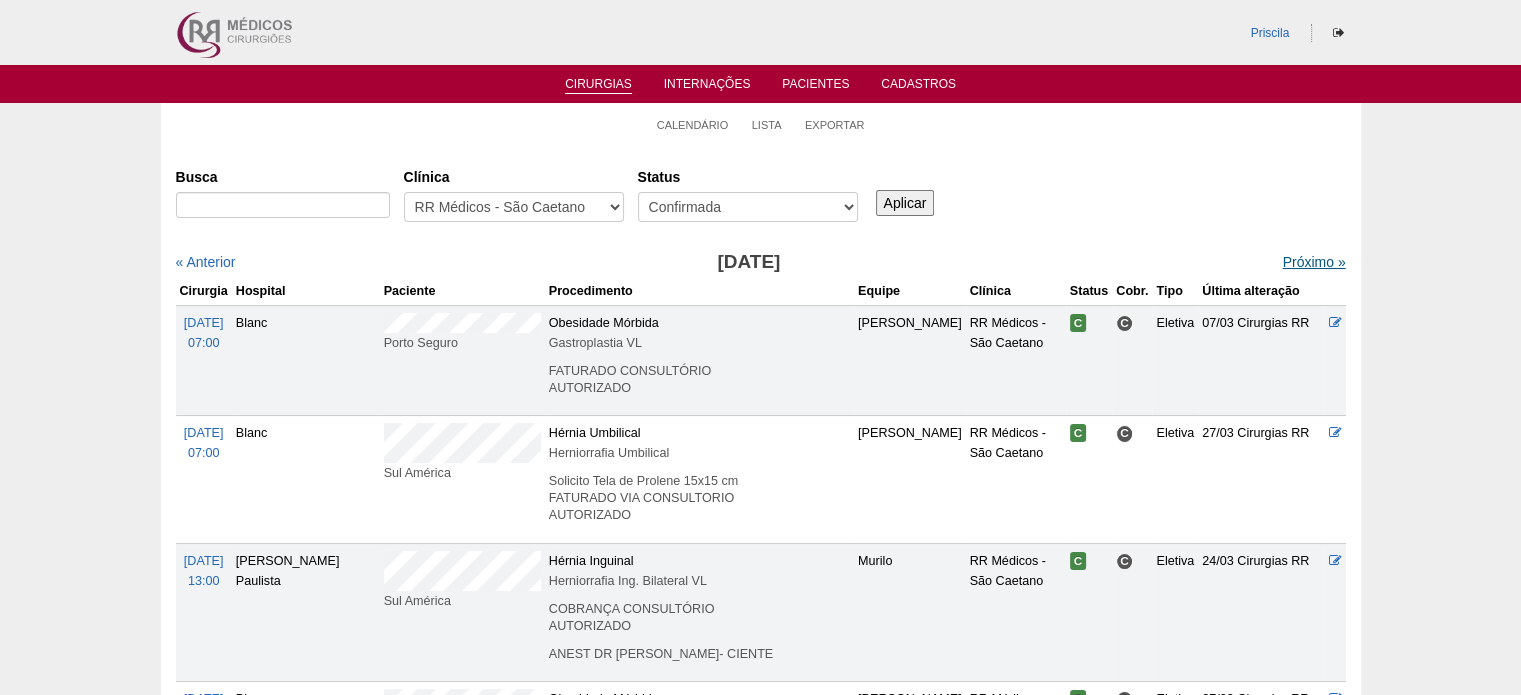 click on "Próximo »" at bounding box center [1313, 262] 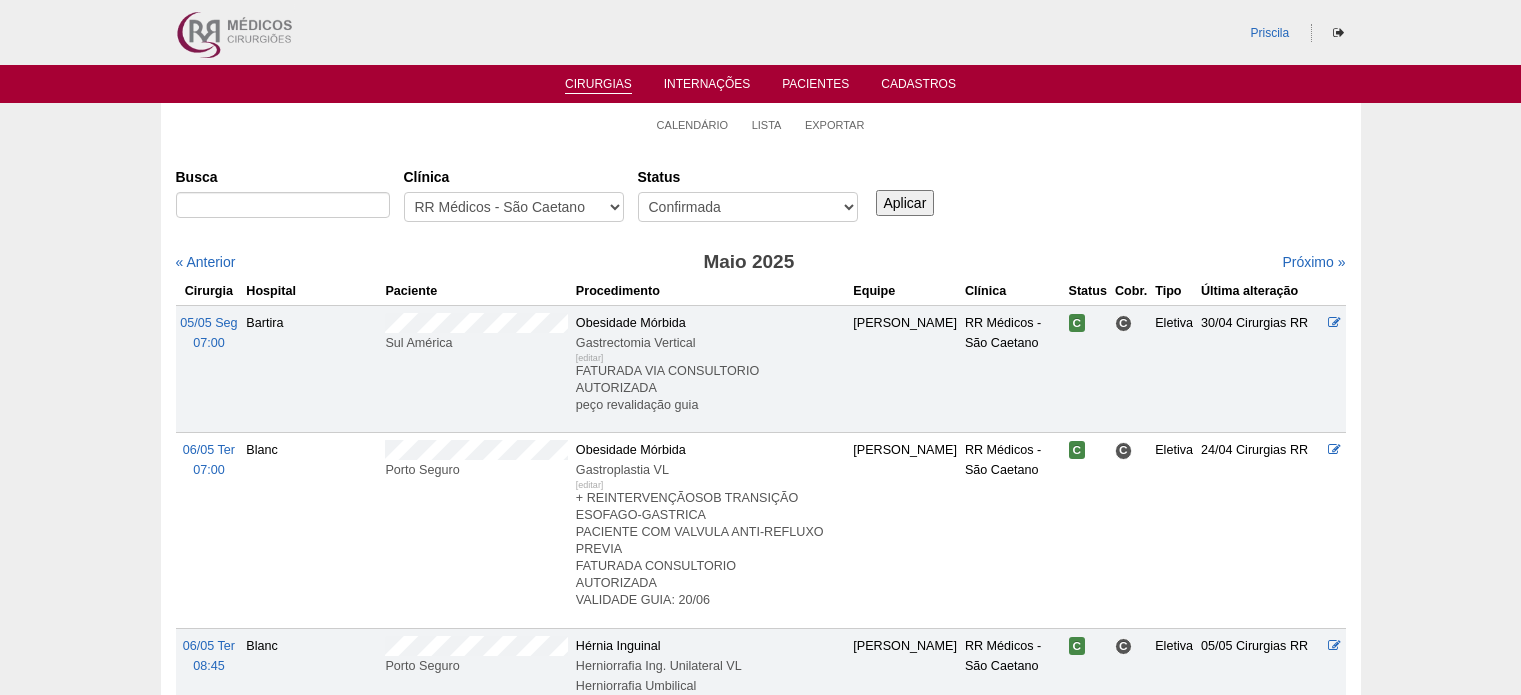 scroll, scrollTop: 0, scrollLeft: 0, axis: both 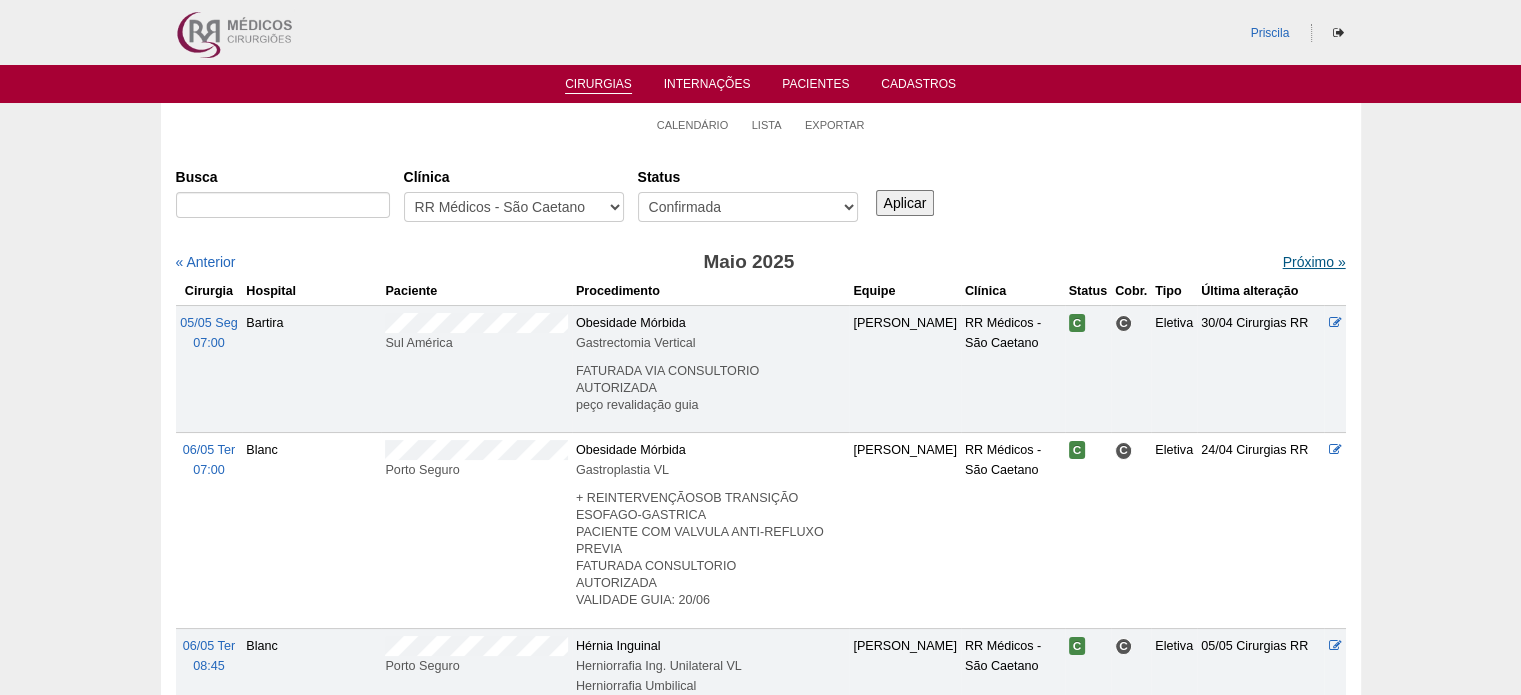 click on "Próximo »" at bounding box center (1313, 262) 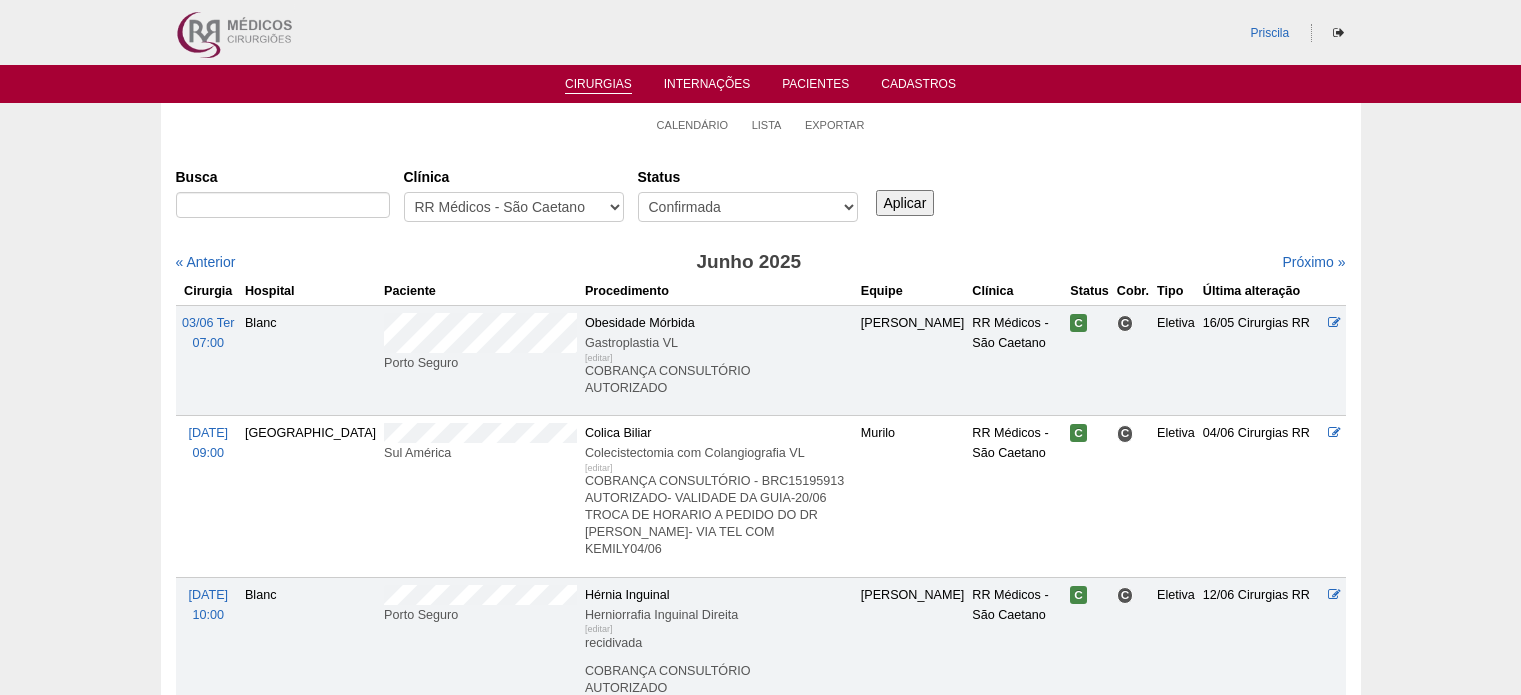 scroll, scrollTop: 0, scrollLeft: 0, axis: both 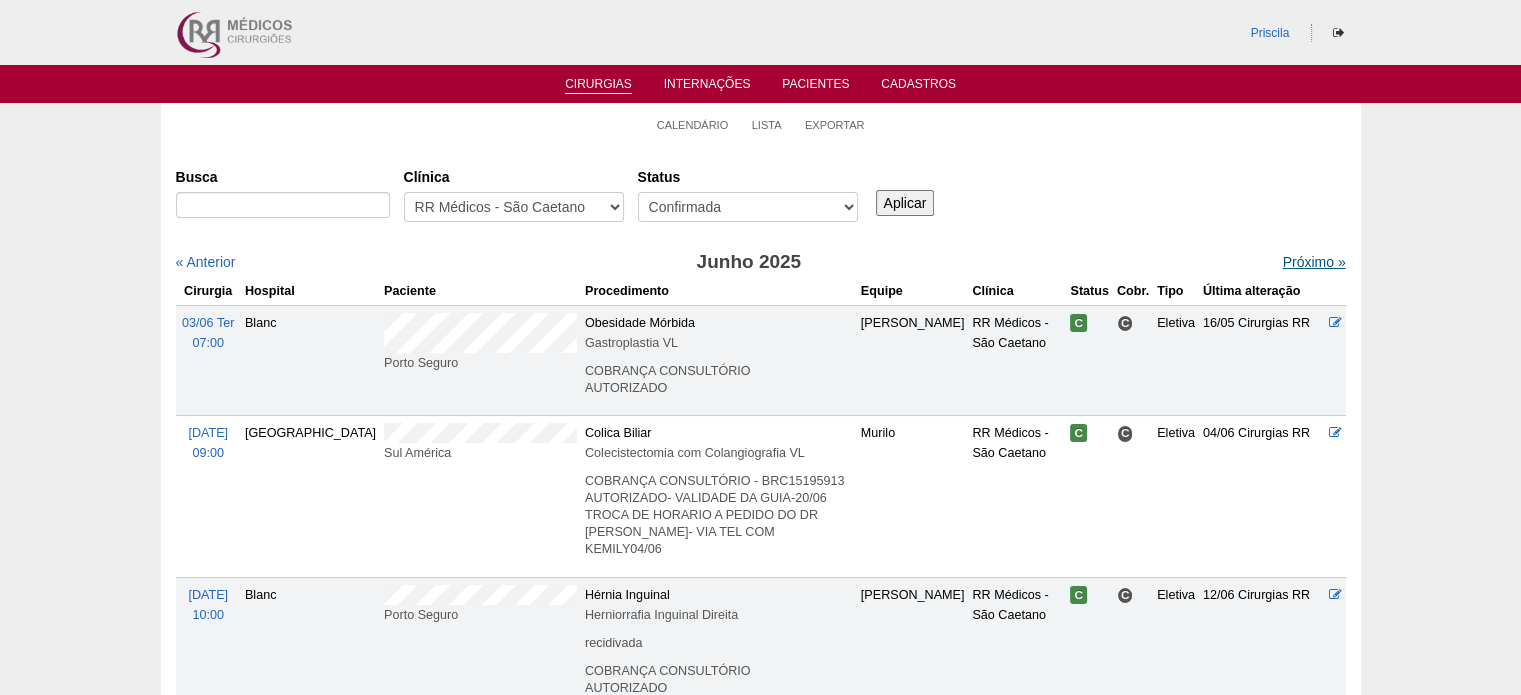 click on "Próximo »" at bounding box center [1313, 262] 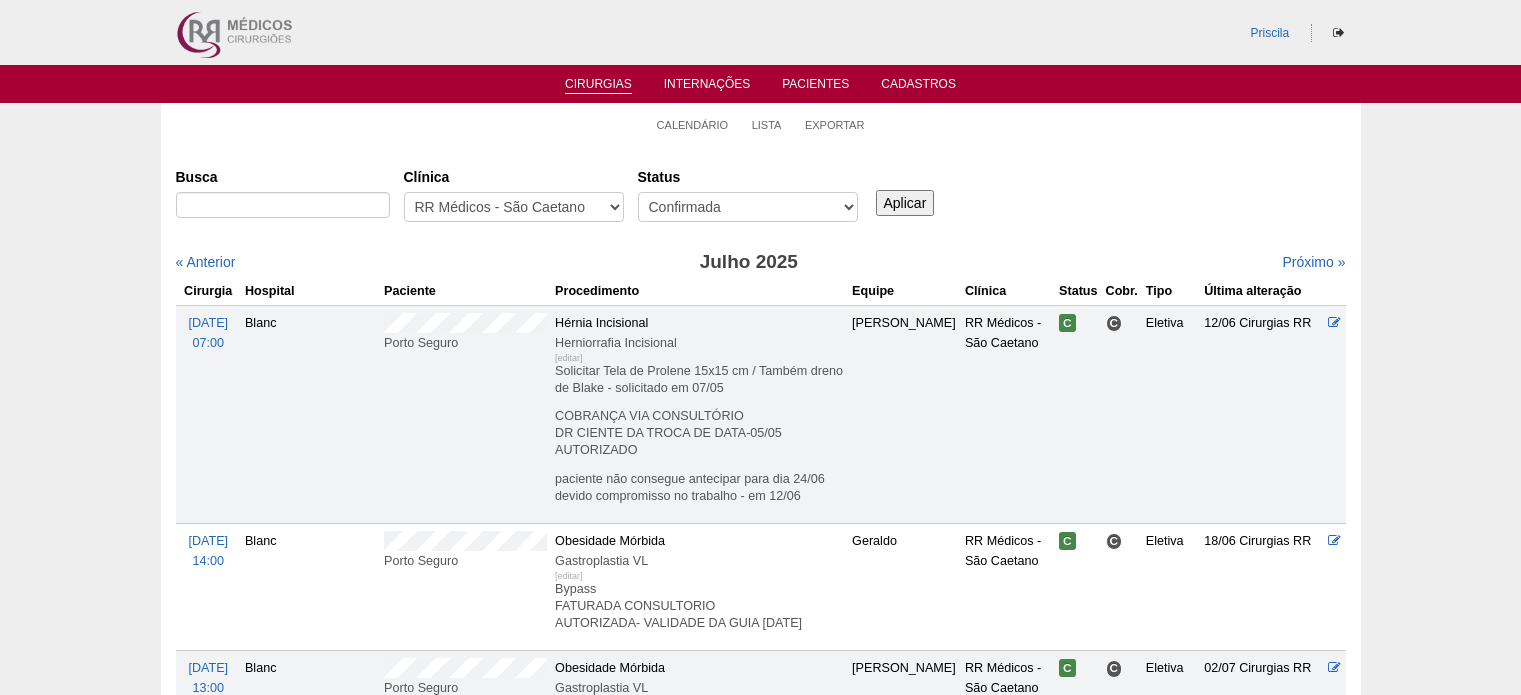 scroll, scrollTop: 0, scrollLeft: 0, axis: both 